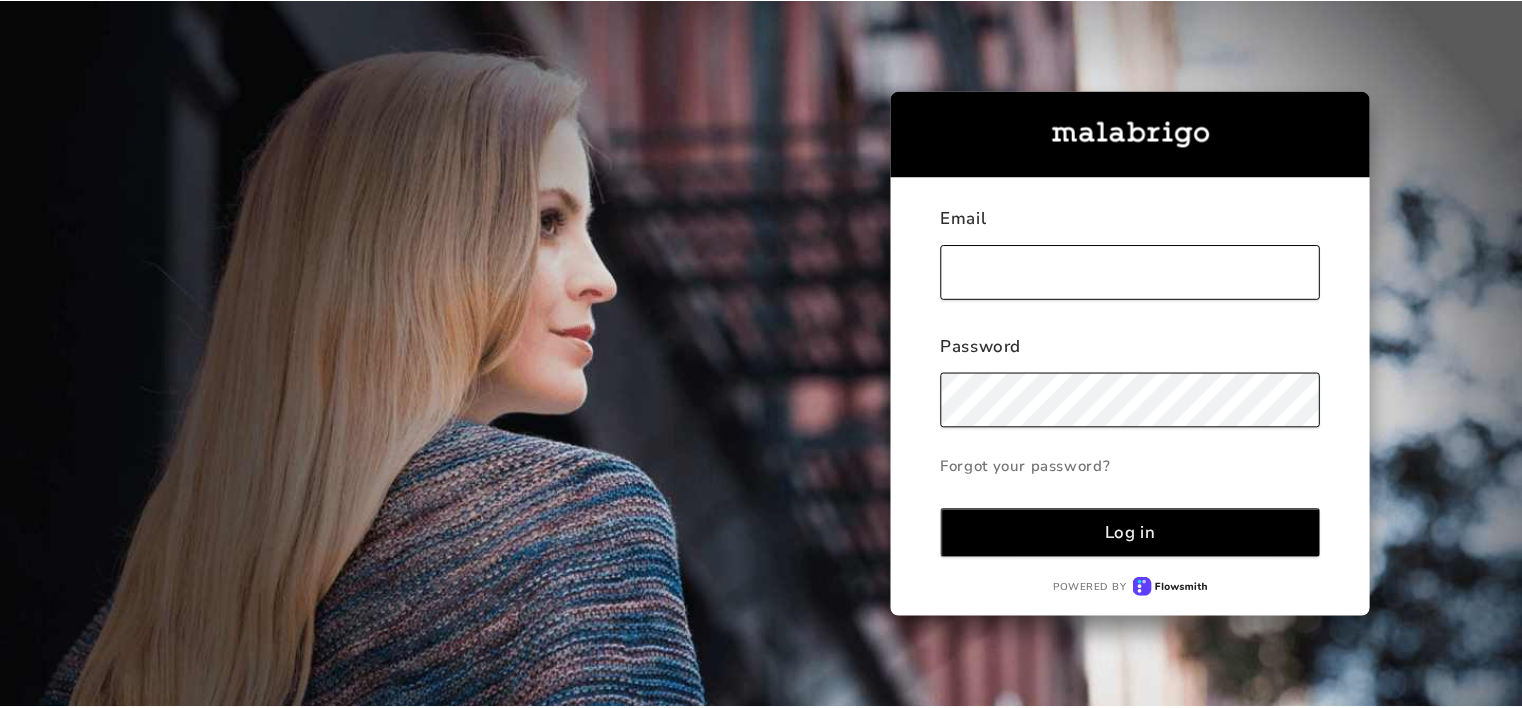 scroll, scrollTop: 0, scrollLeft: 0, axis: both 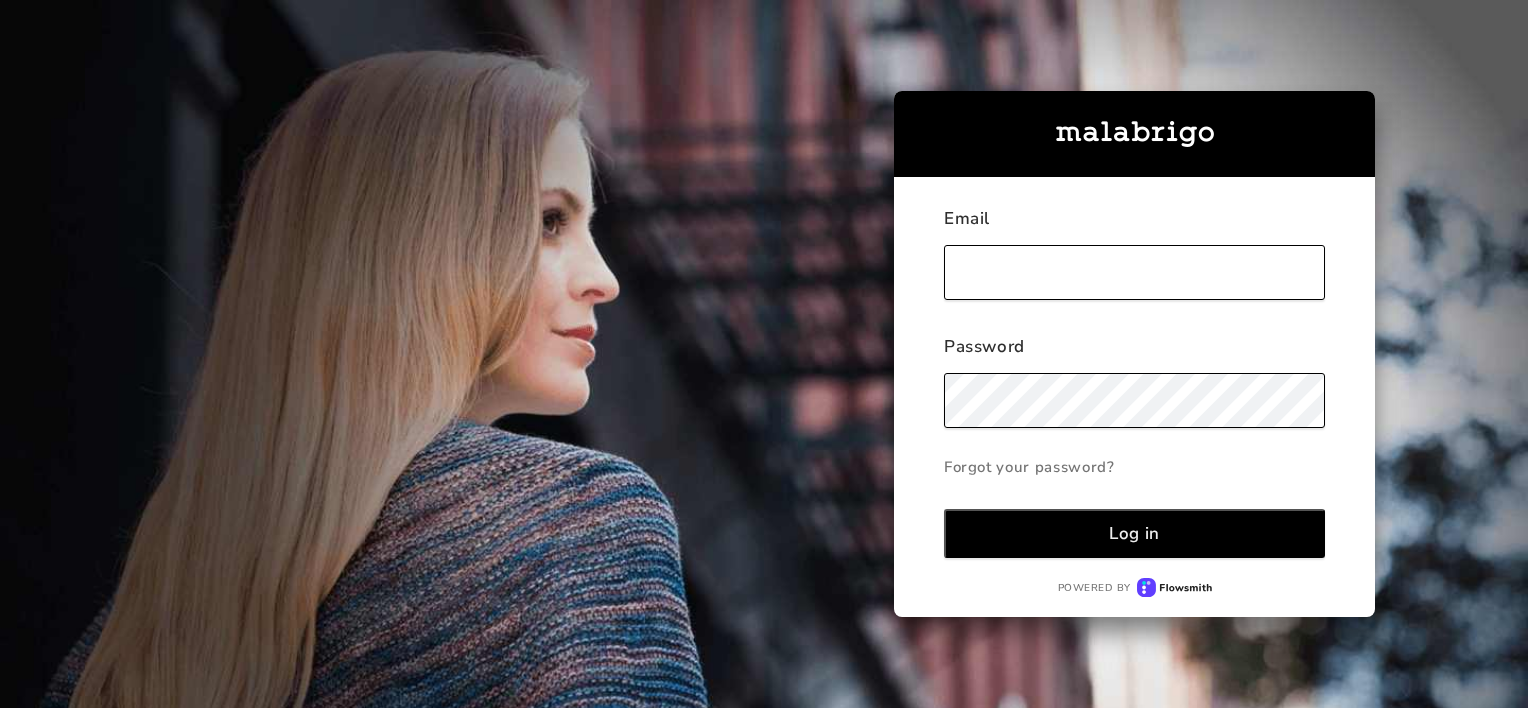 type on "[NAME]@[EXAMPLE.COM]" 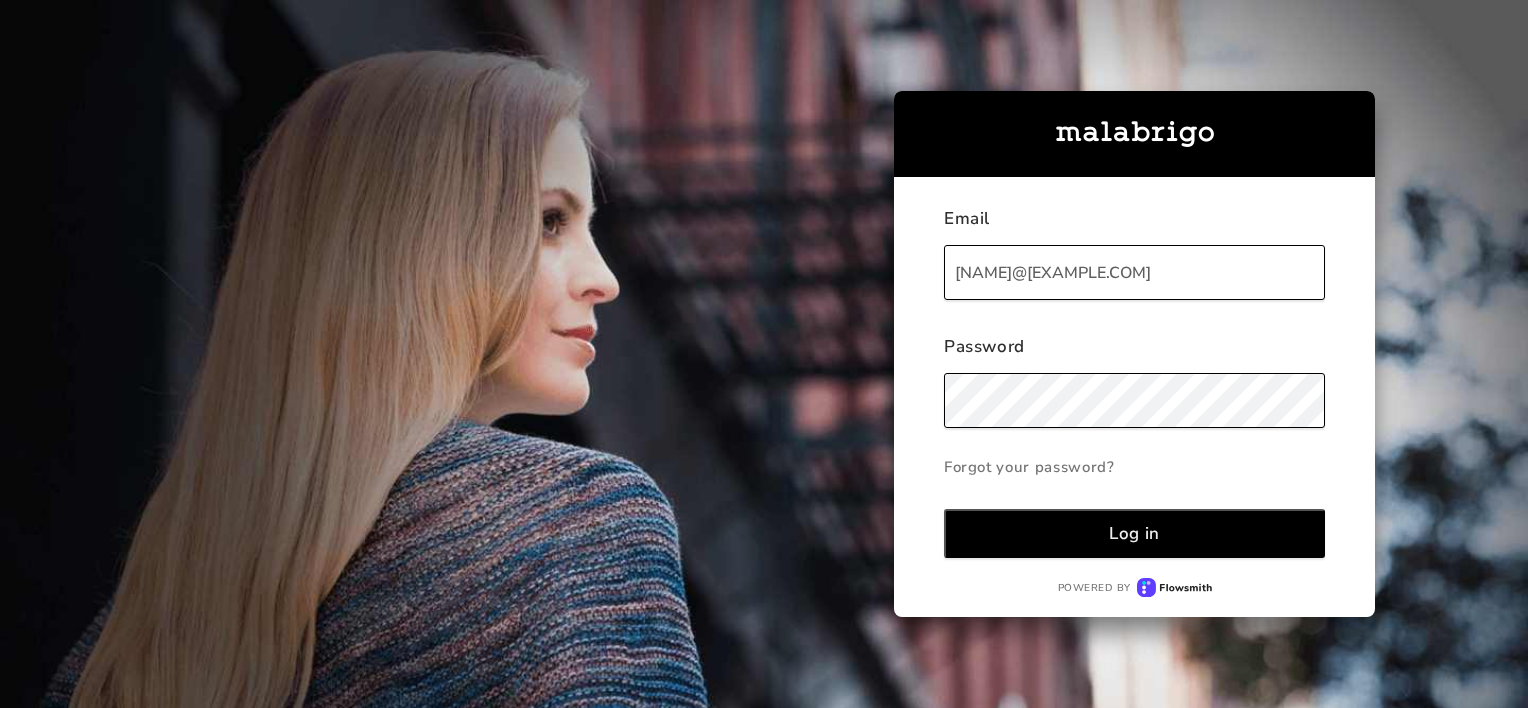 click on "Password" at bounding box center (1134, 354) 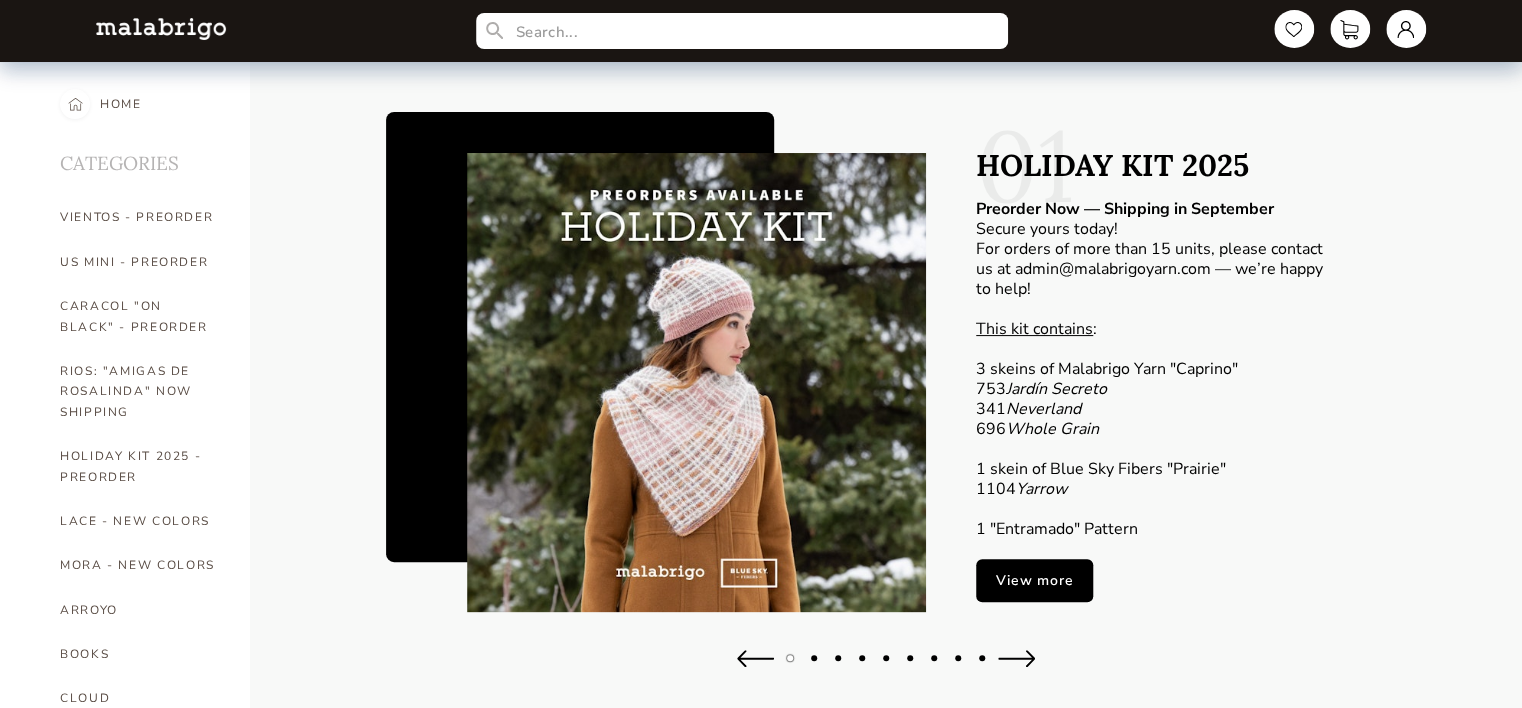 click at bounding box center [1350, 29] 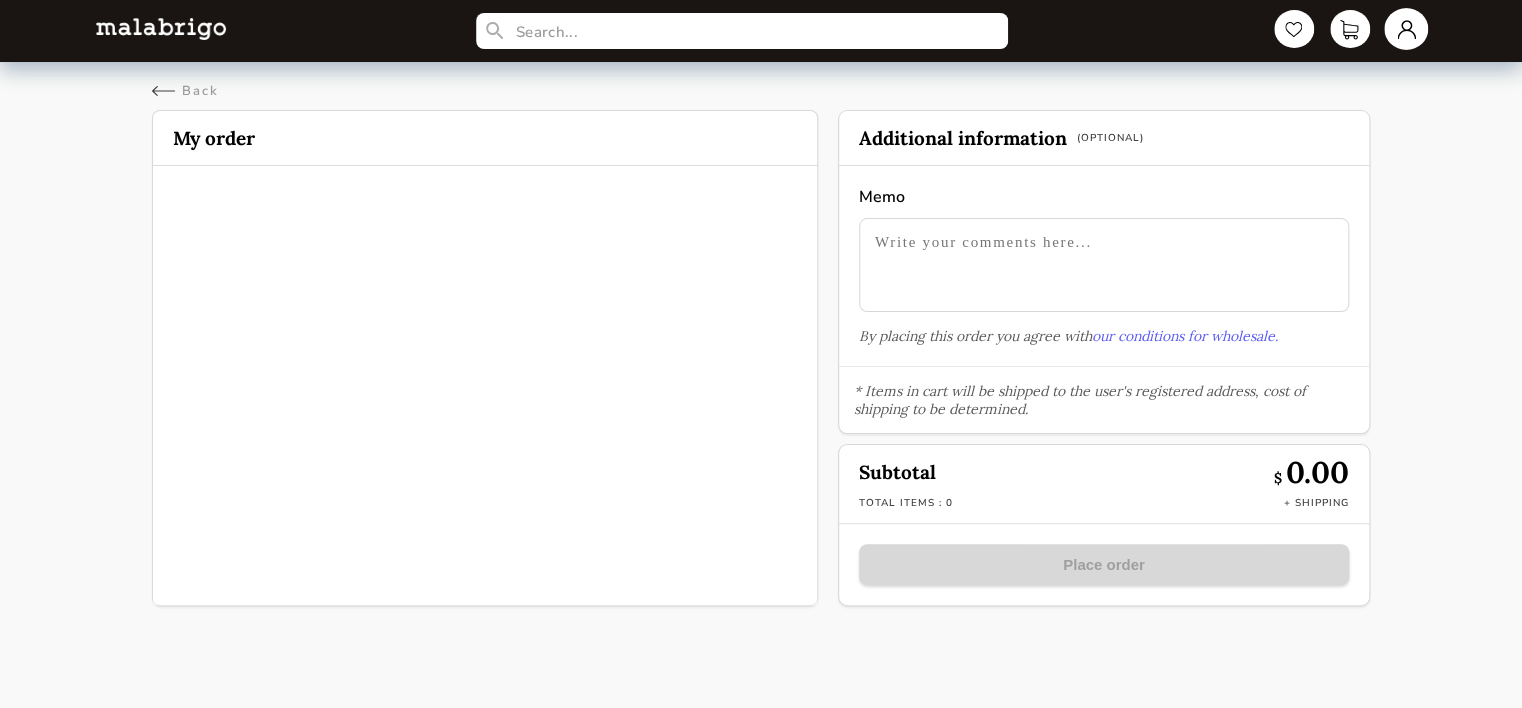 click at bounding box center (761, 31) 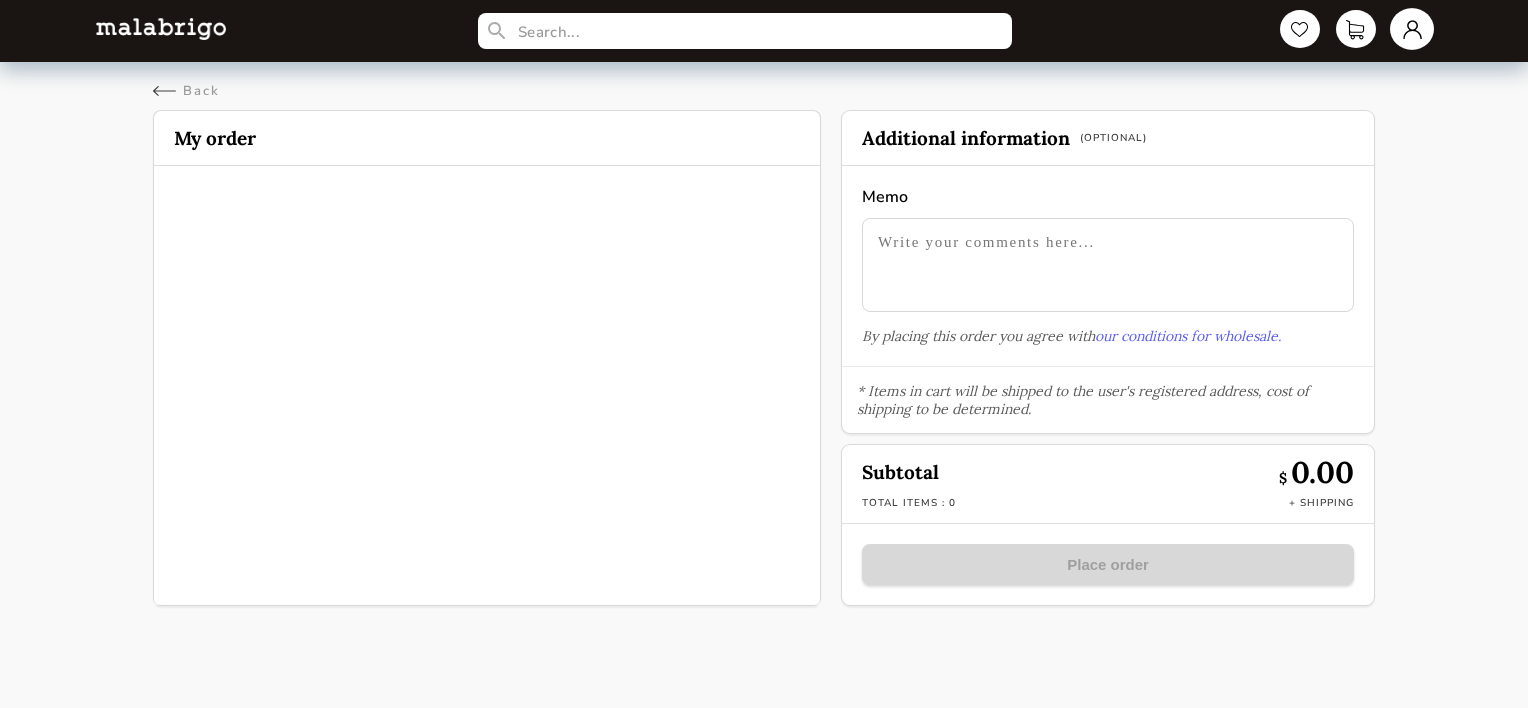 click at bounding box center (1412, 29) 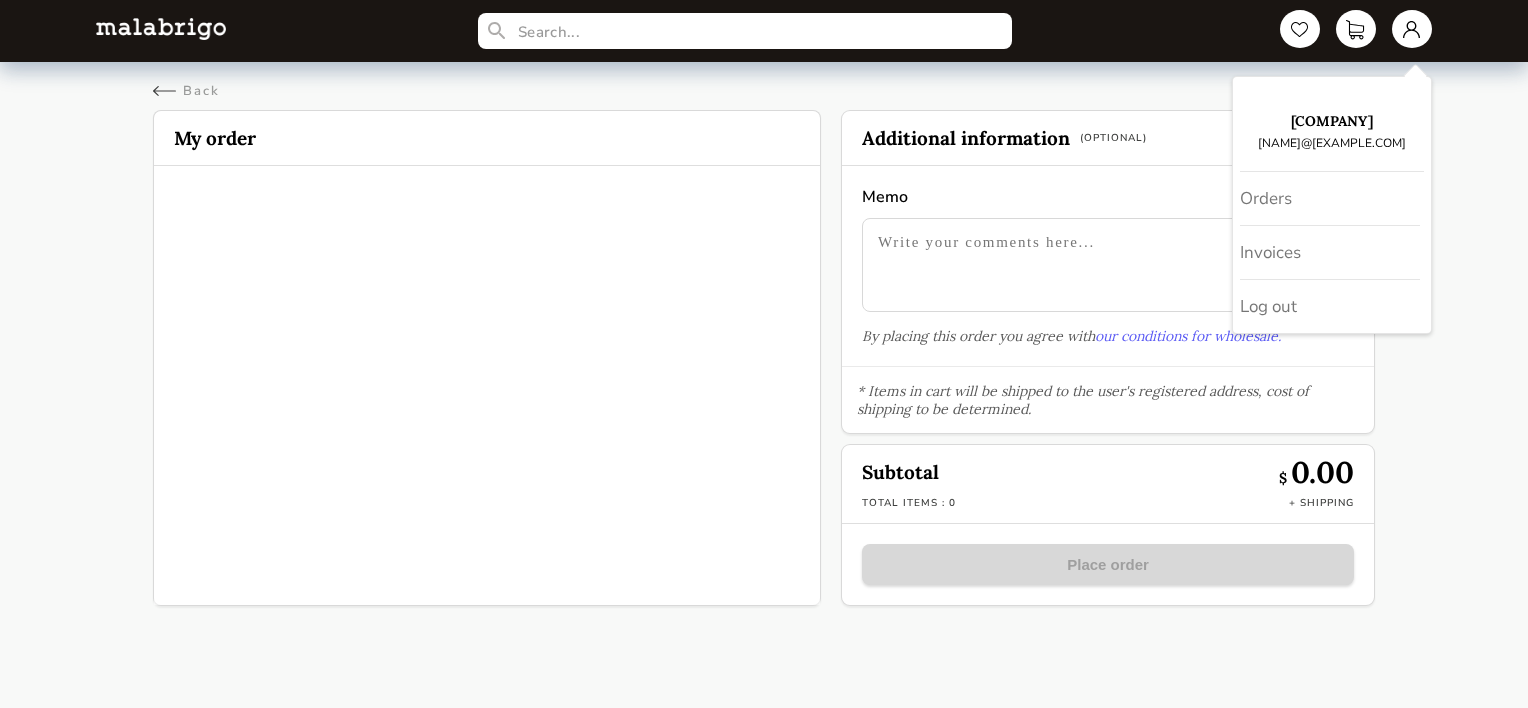 click on "[NAME]@[EXAMPLE.COM]" at bounding box center [1332, 143] 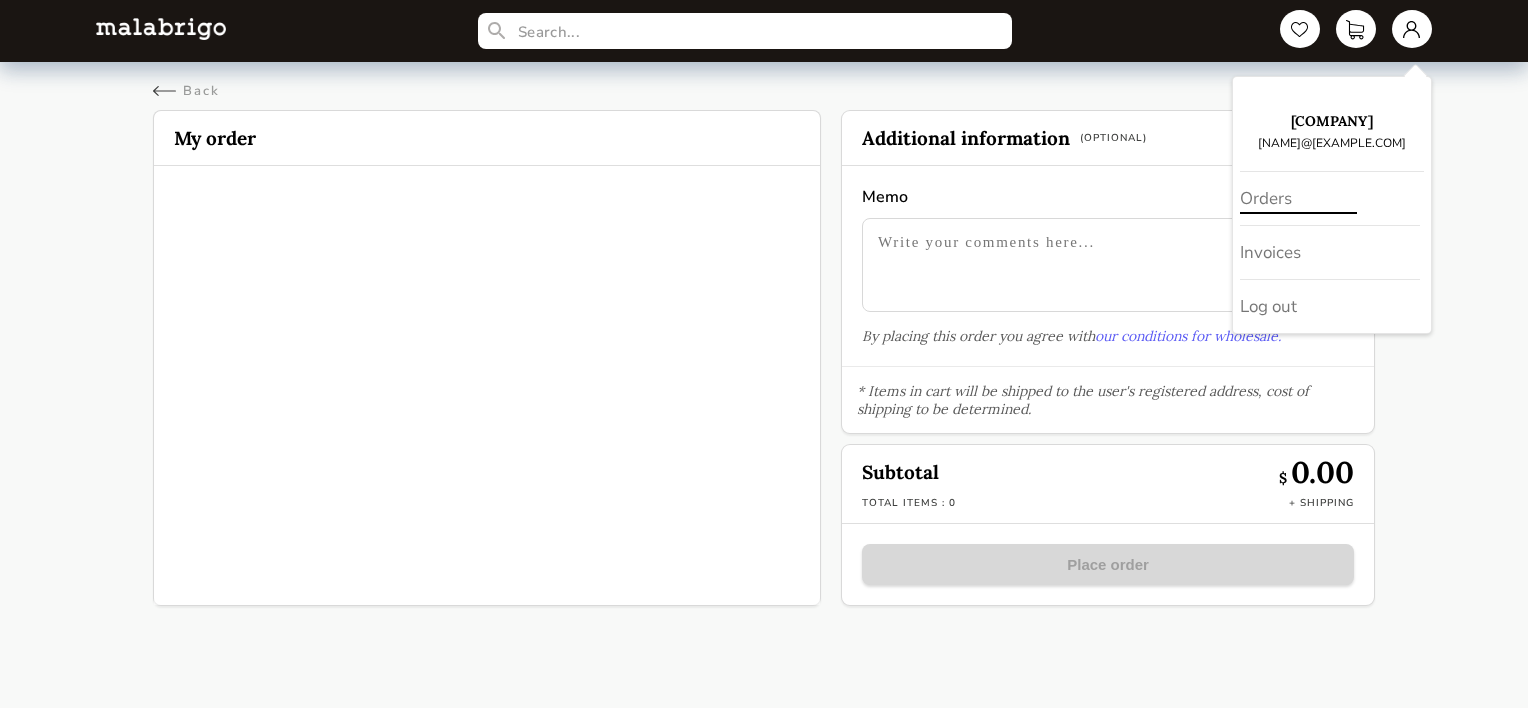 click on "Orders" at bounding box center (1330, 199) 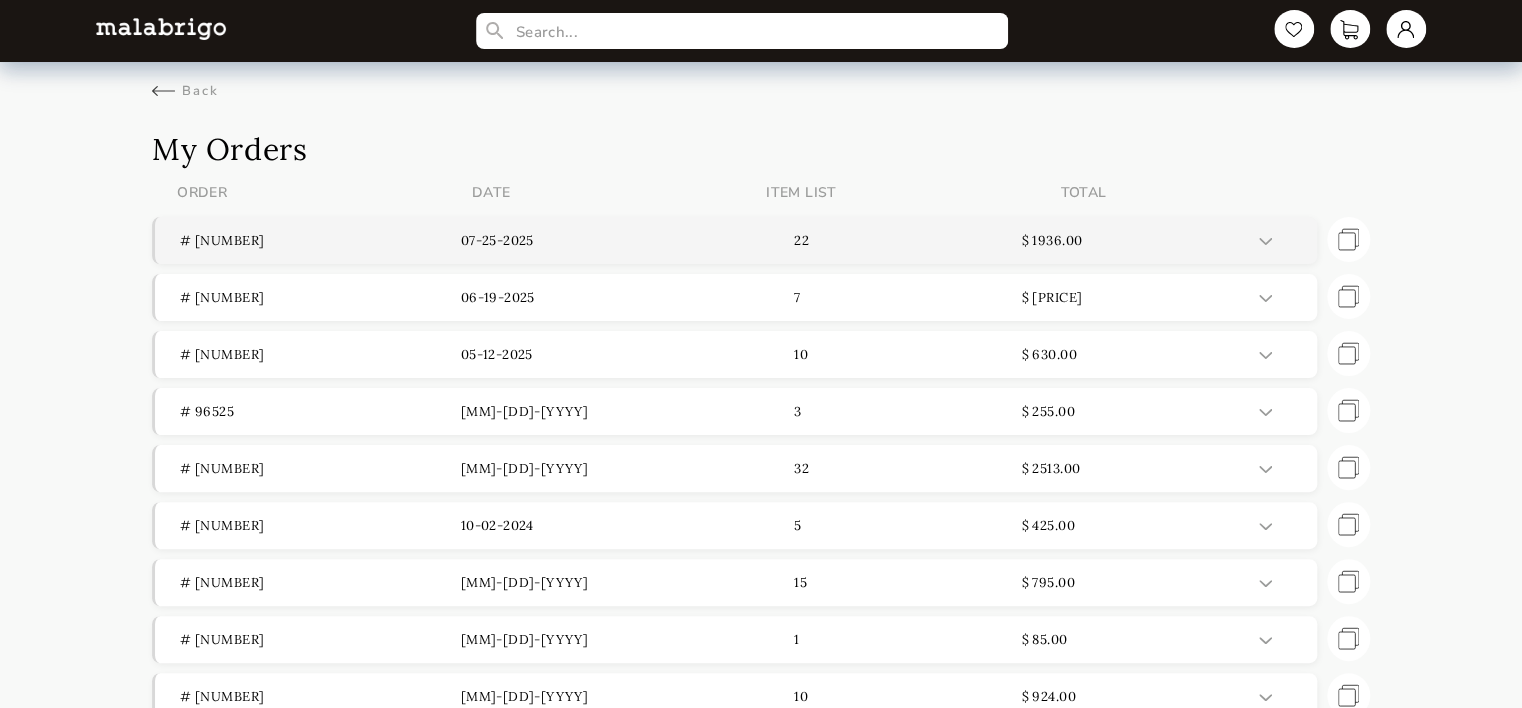 click on "07-25-2025" at bounding box center (601, 240) 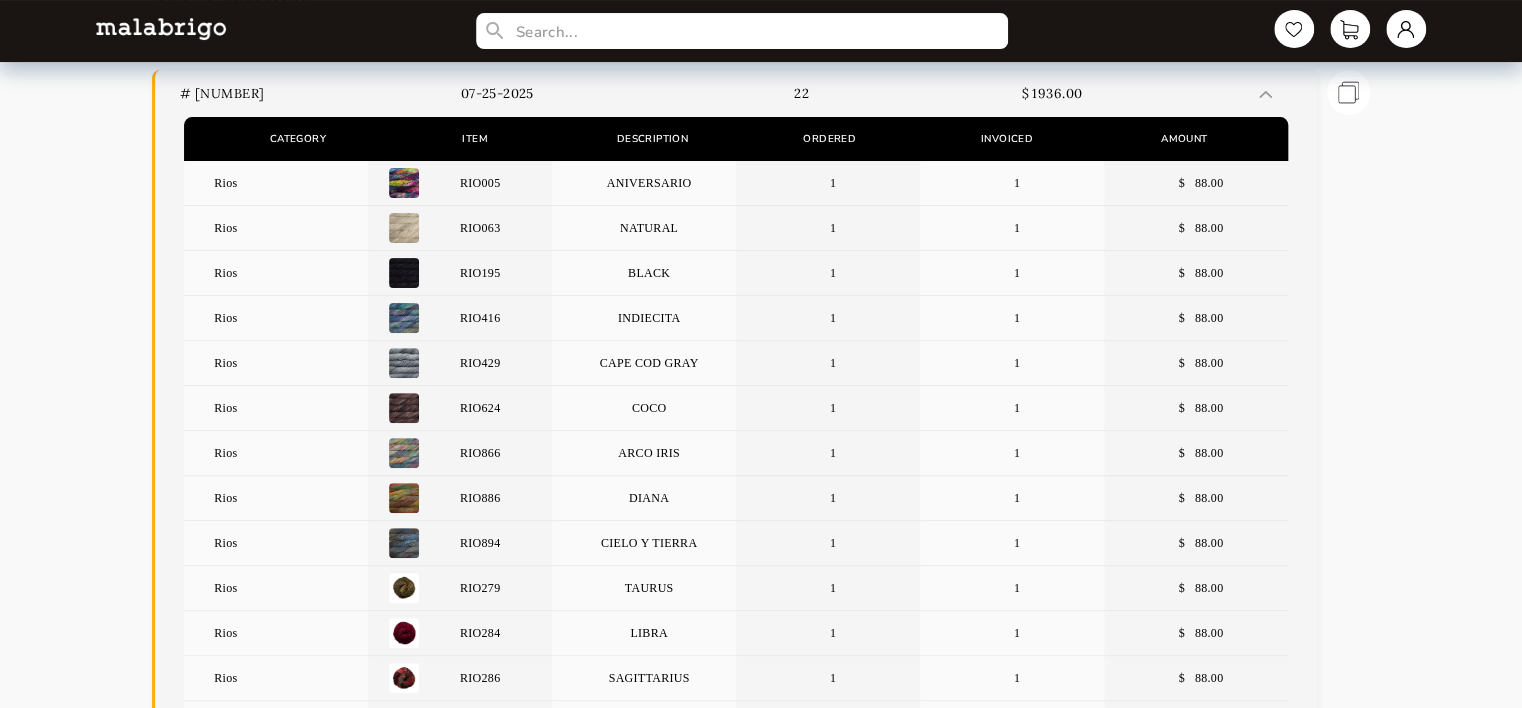 scroll, scrollTop: 200, scrollLeft: 0, axis: vertical 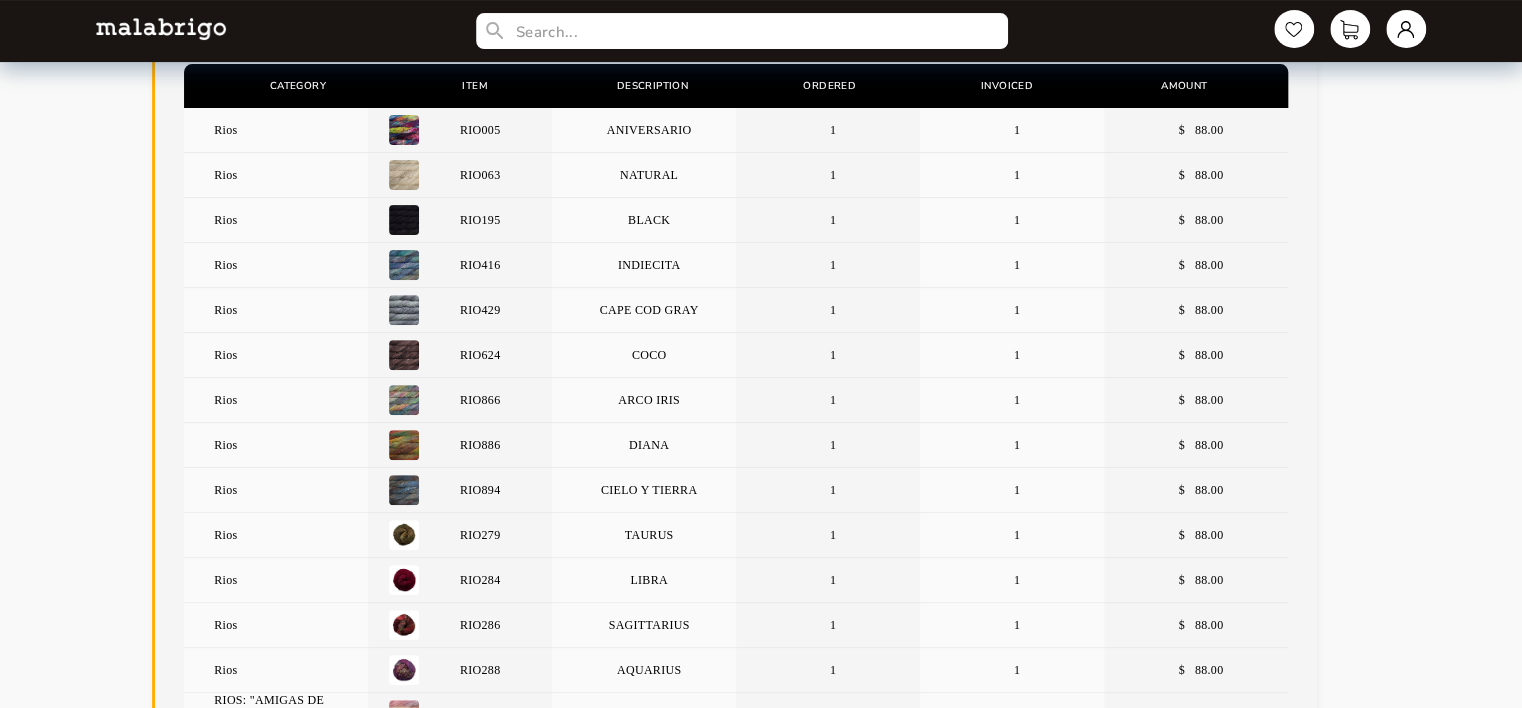click at bounding box center [404, 220] 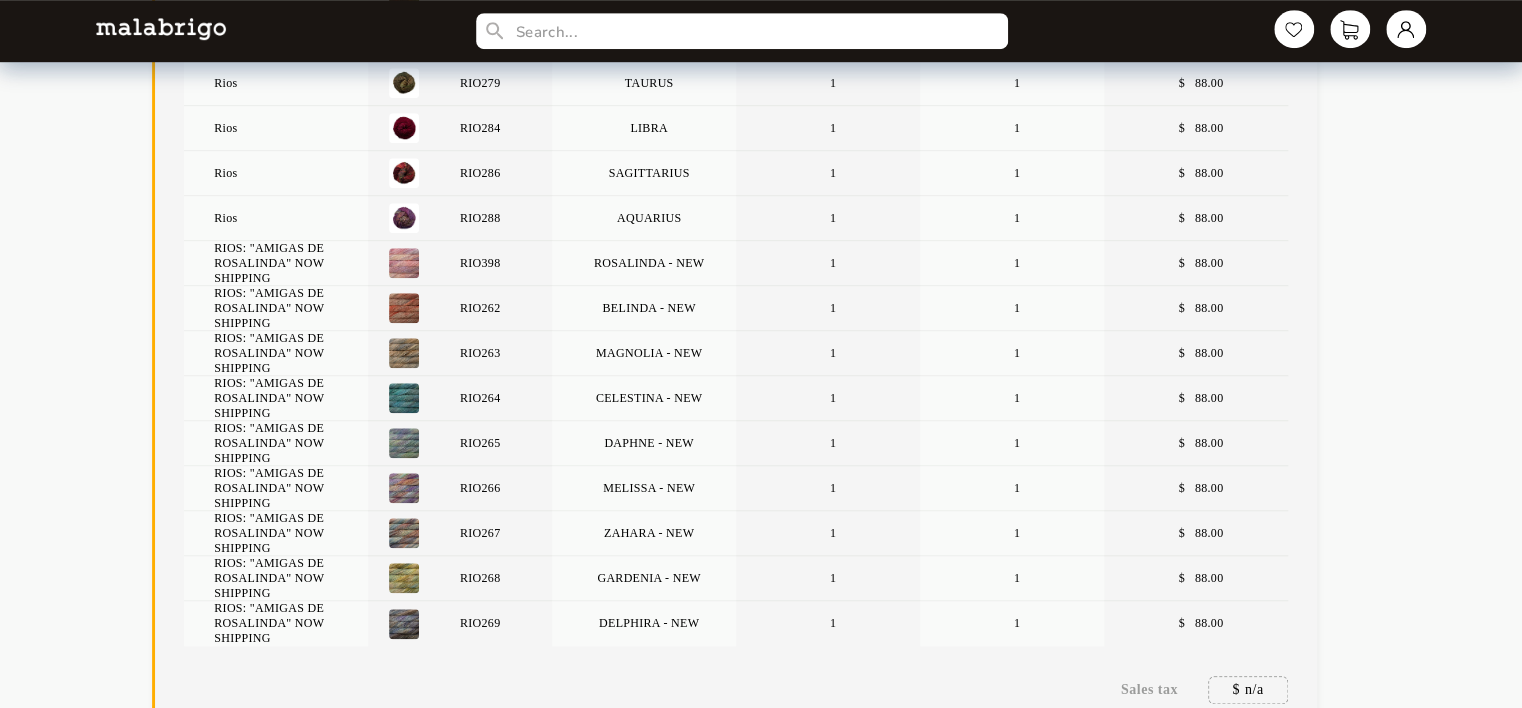 scroll, scrollTop: 700, scrollLeft: 0, axis: vertical 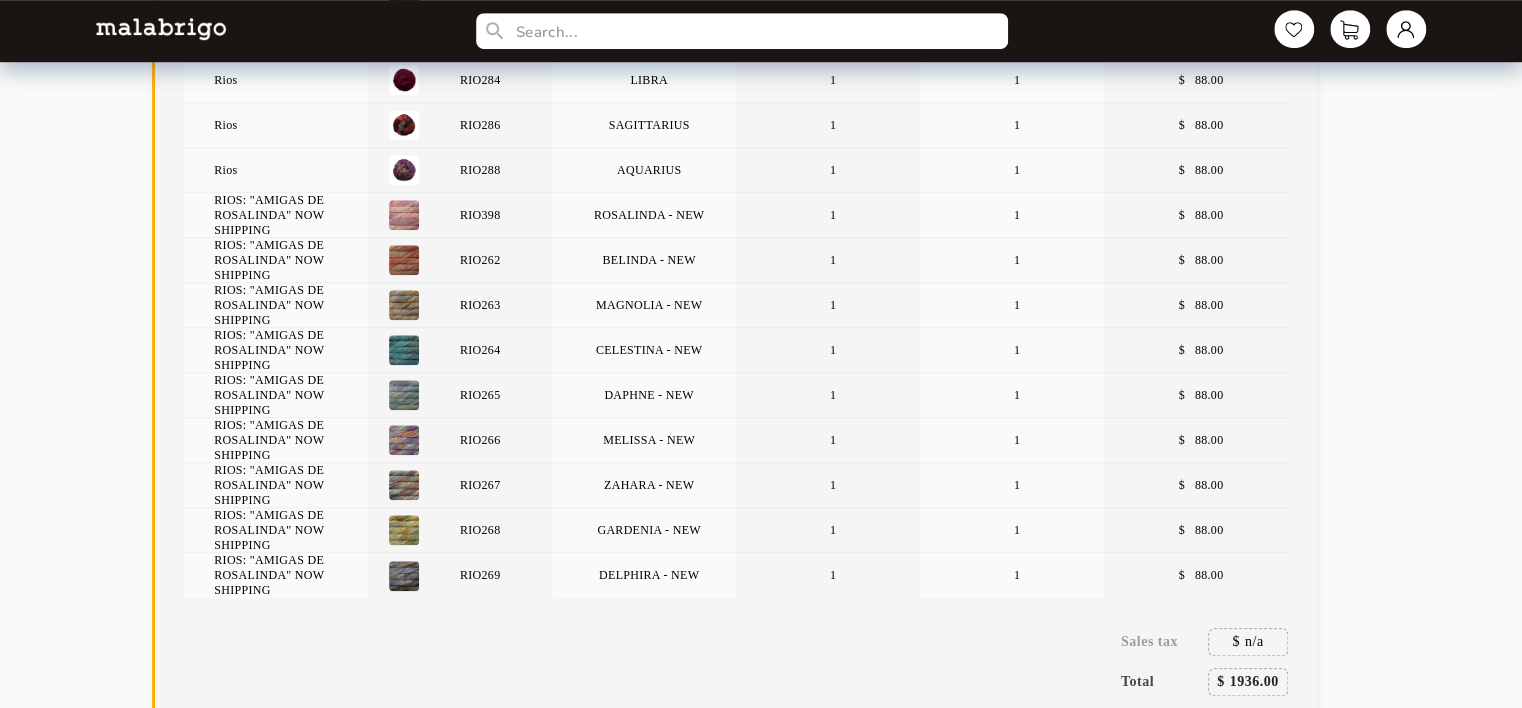 click at bounding box center [404, 576] 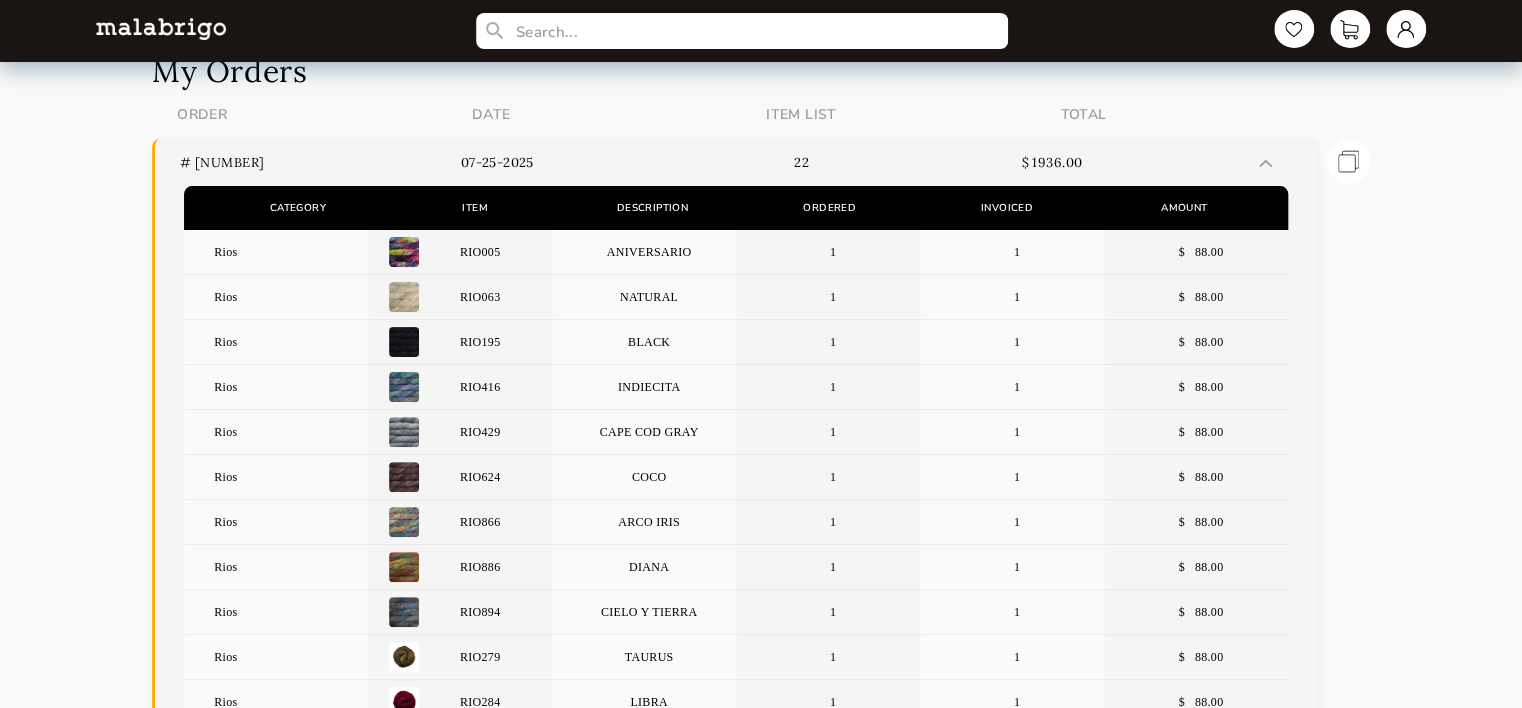 scroll, scrollTop: 100, scrollLeft: 0, axis: vertical 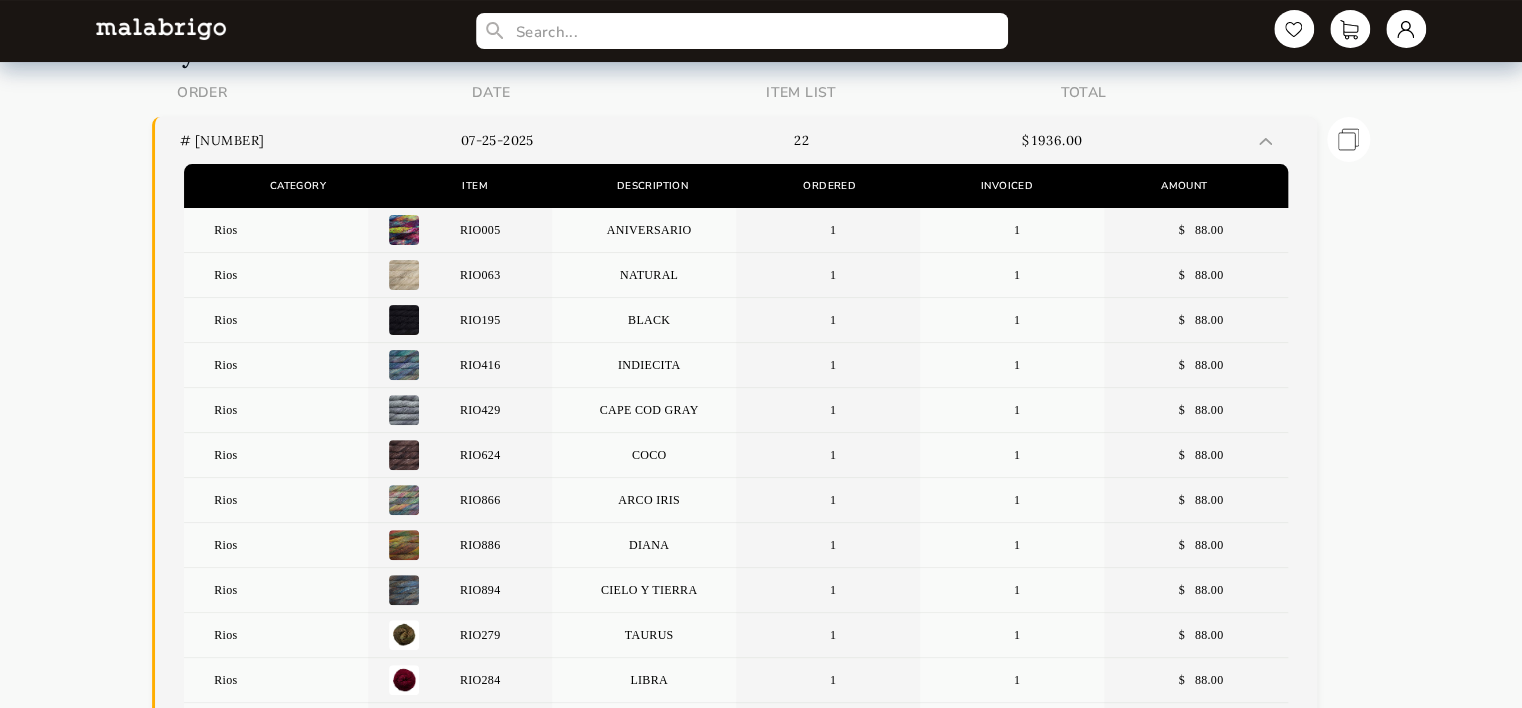 click at bounding box center (404, 320) 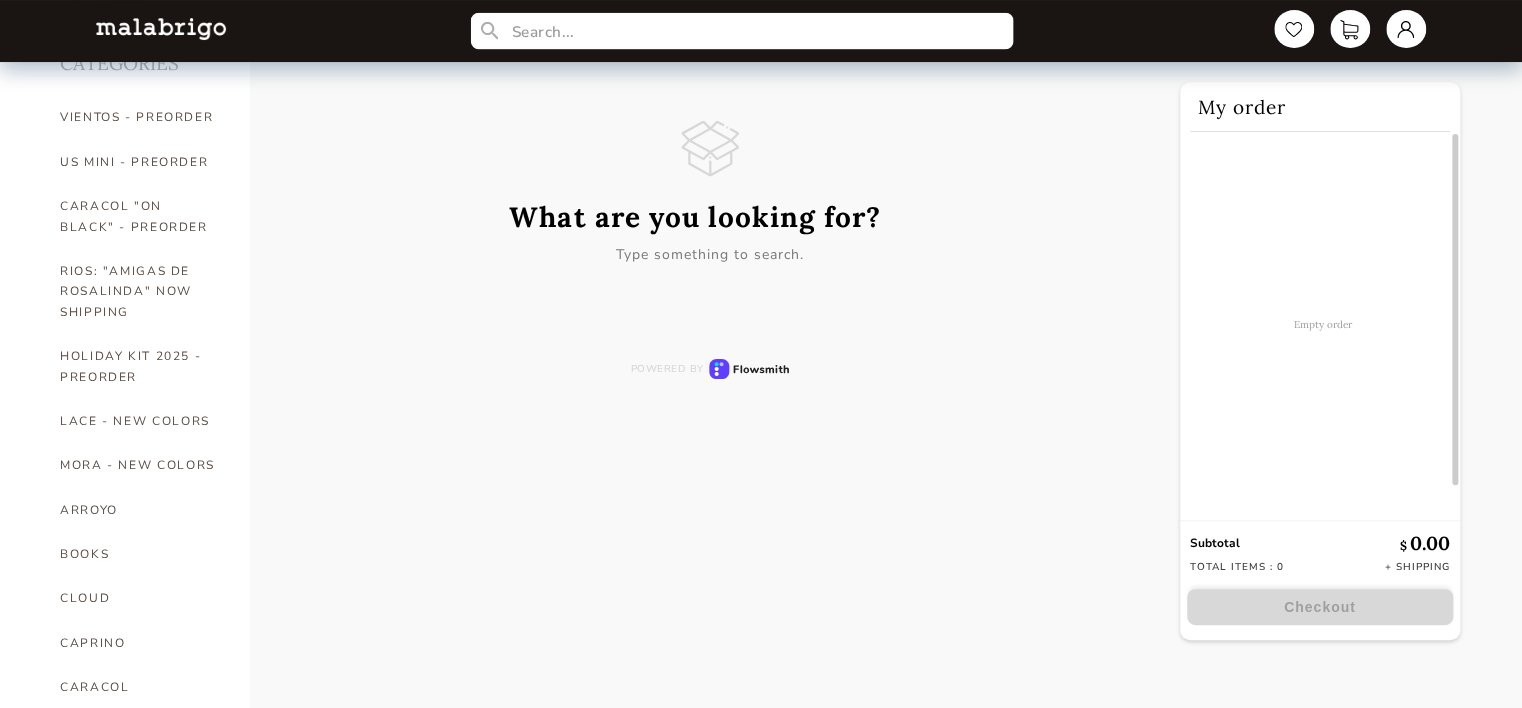 click at bounding box center [742, 31] 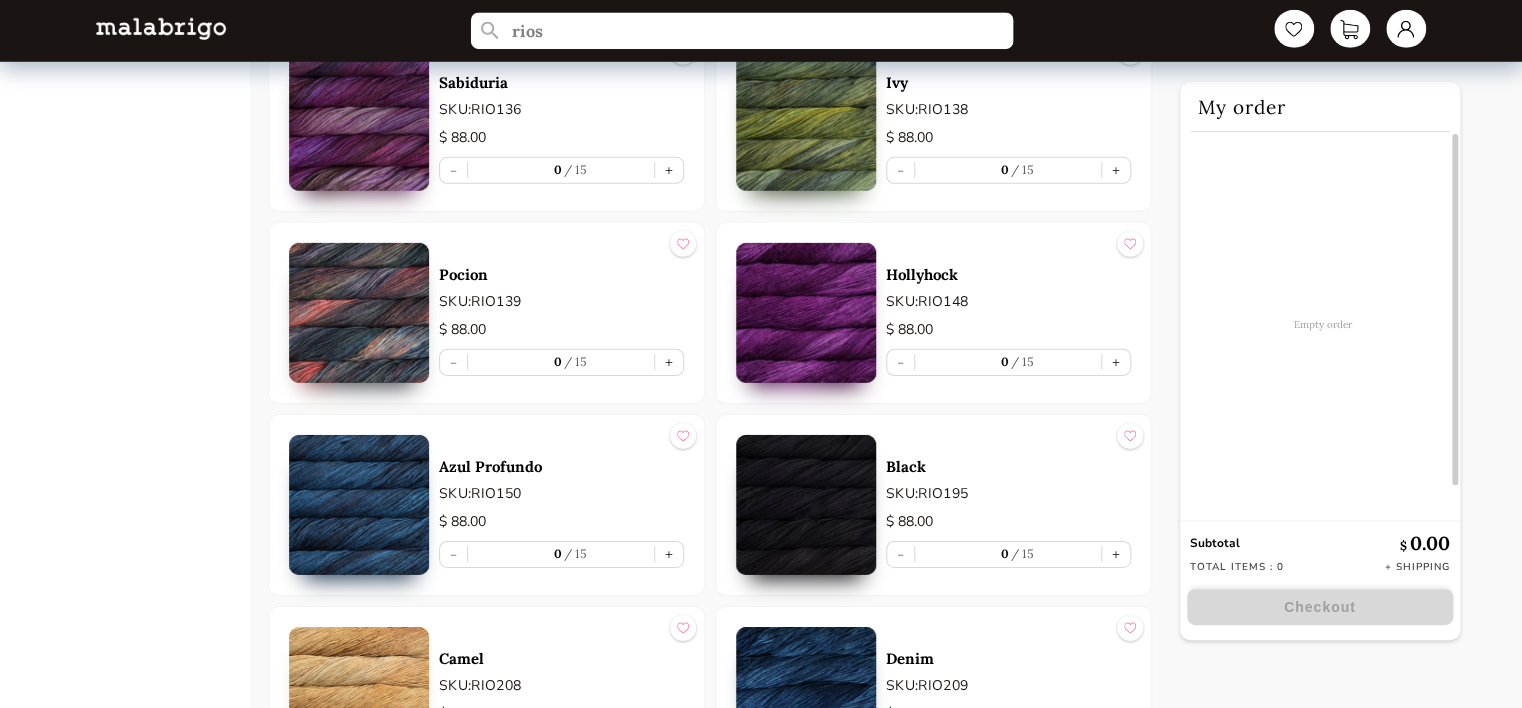 scroll, scrollTop: 3000, scrollLeft: 0, axis: vertical 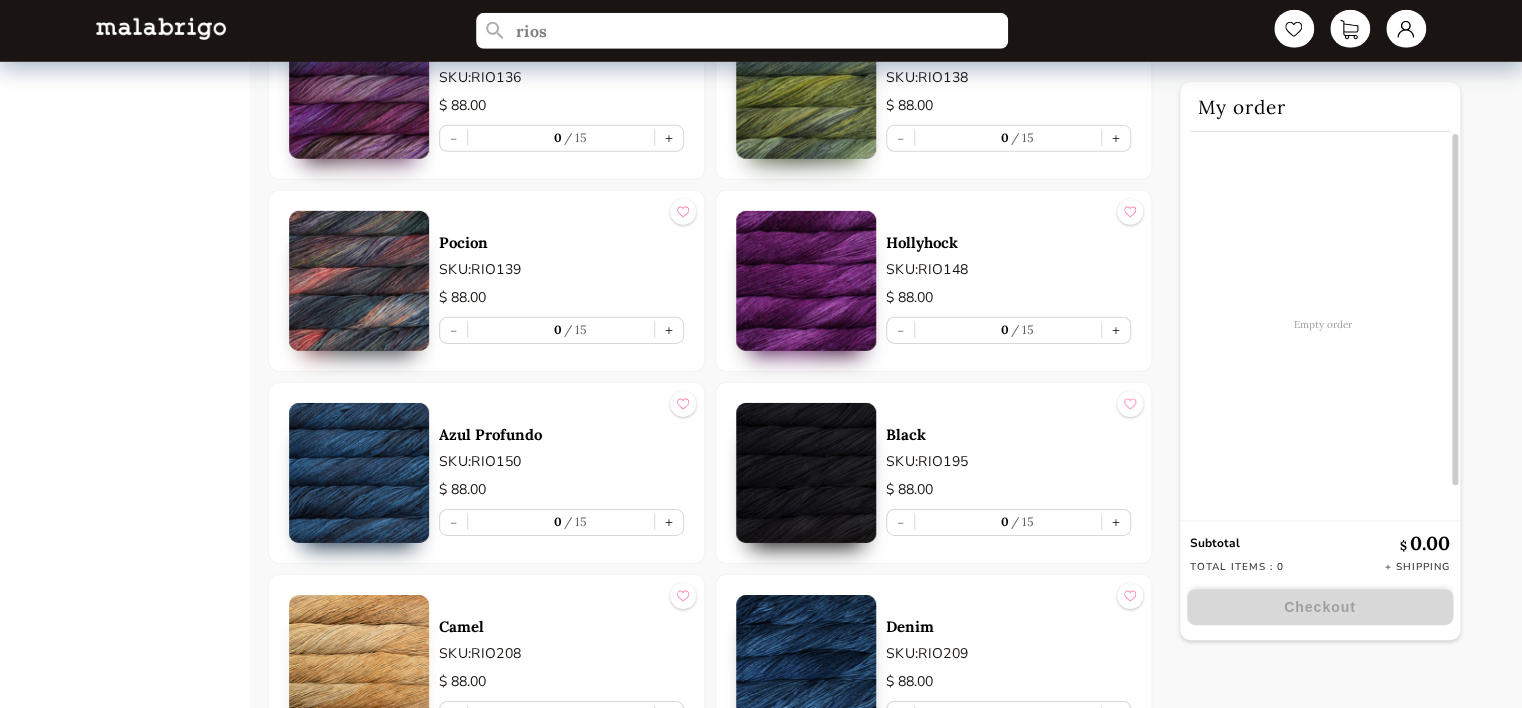 click at bounding box center (806, 473) 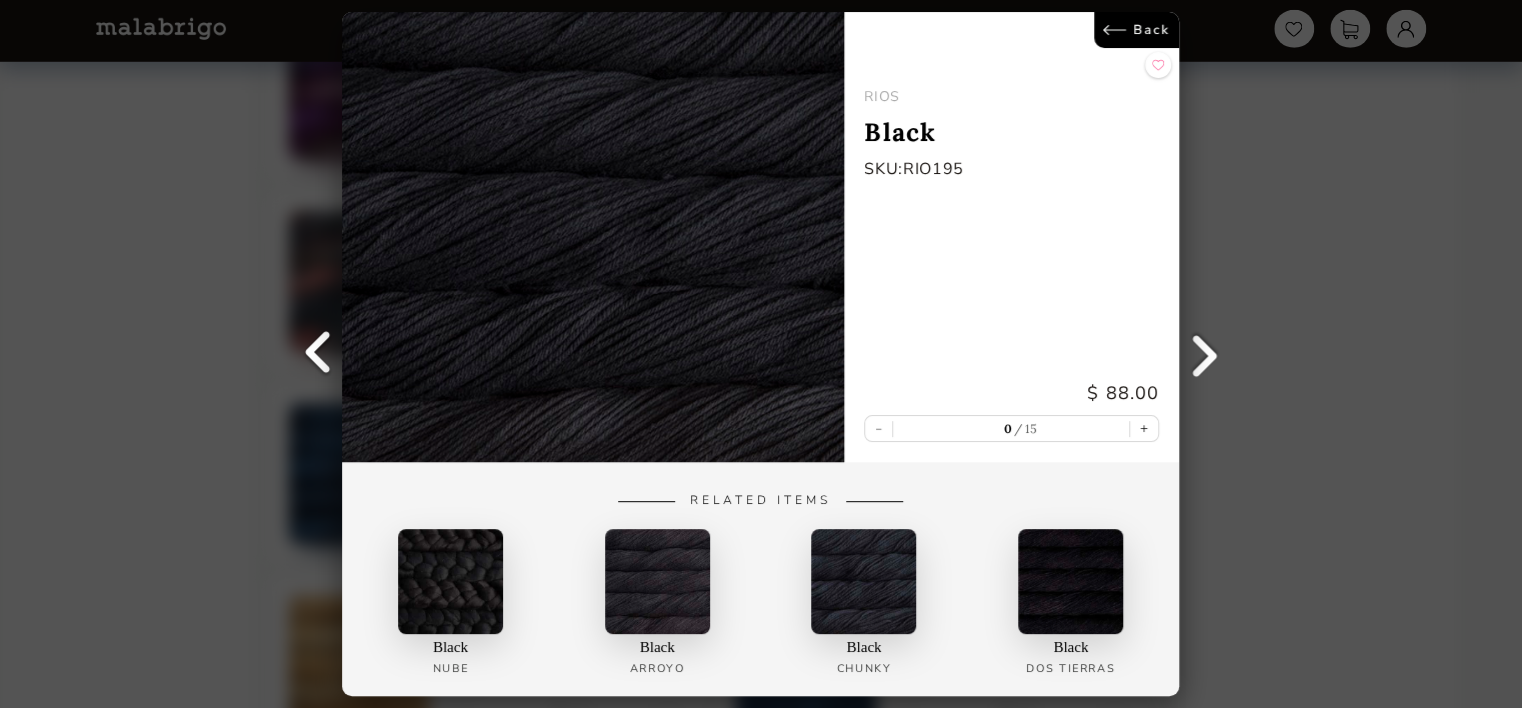 click on "Back" at bounding box center [1137, 30] 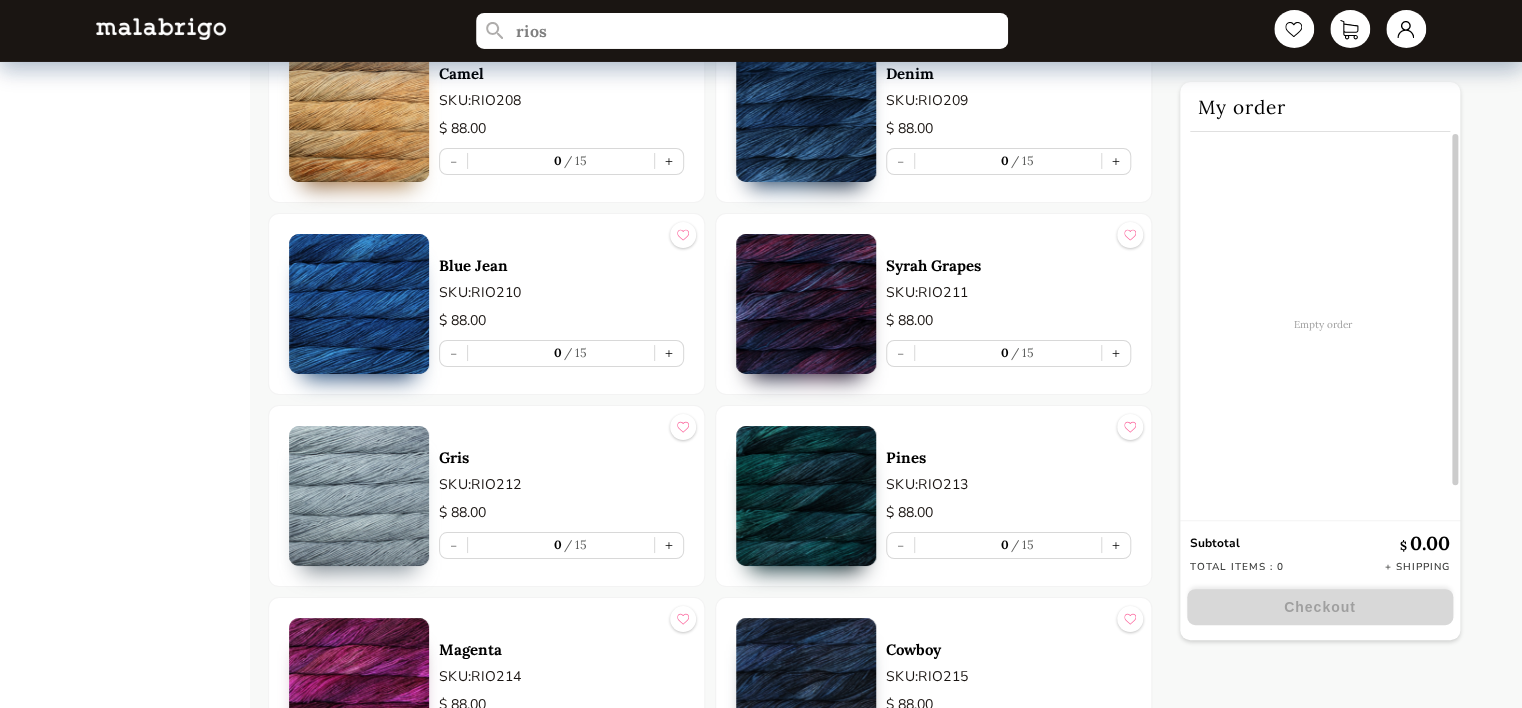 scroll, scrollTop: 3600, scrollLeft: 0, axis: vertical 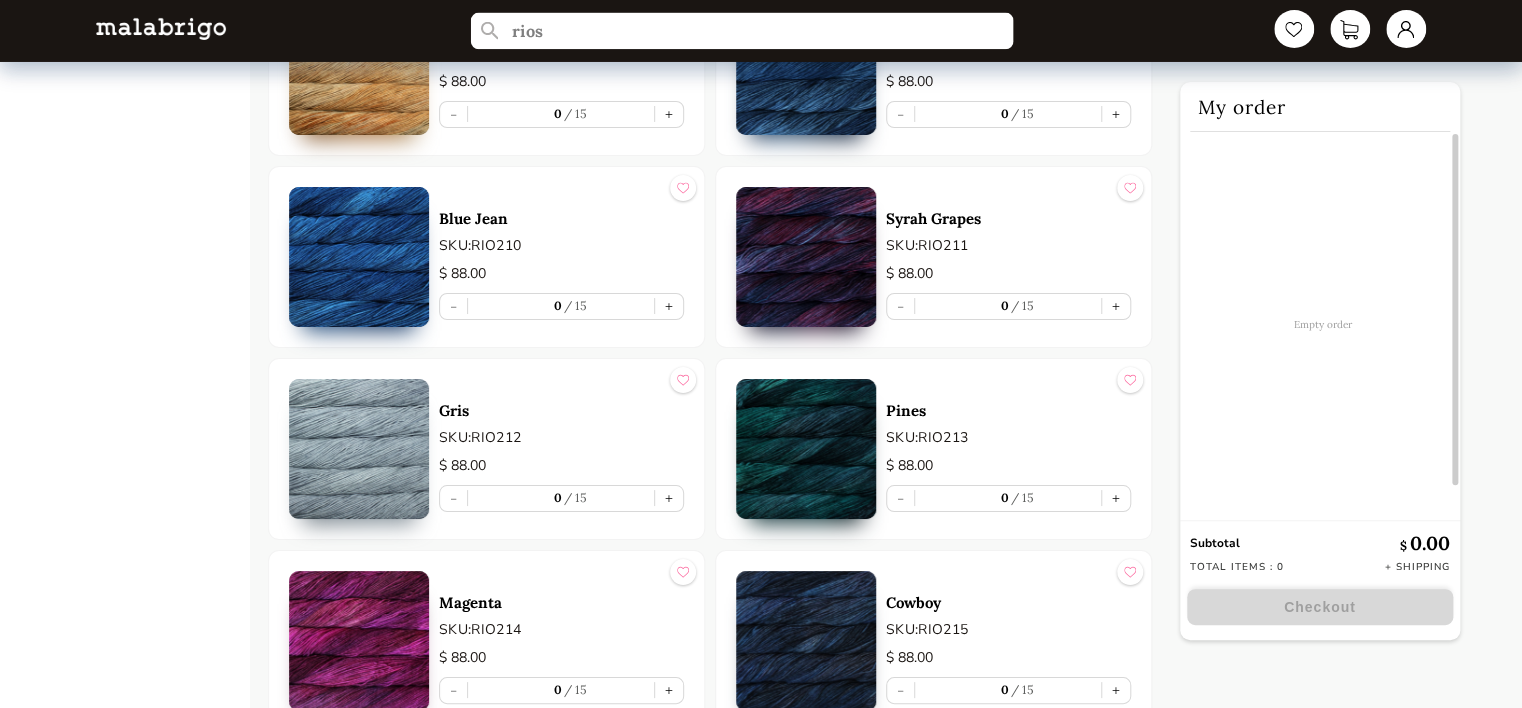 click on "rios" at bounding box center (742, 31) 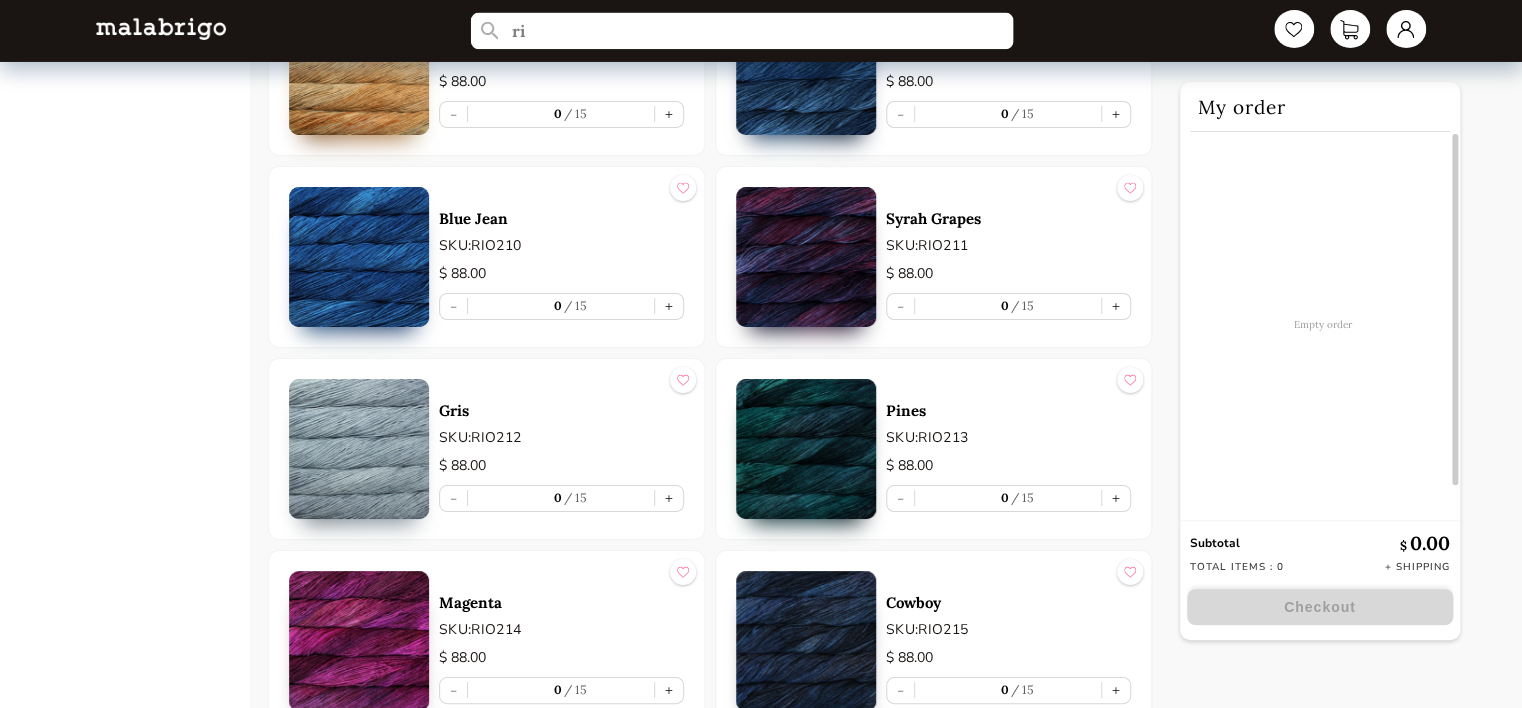 type on "r" 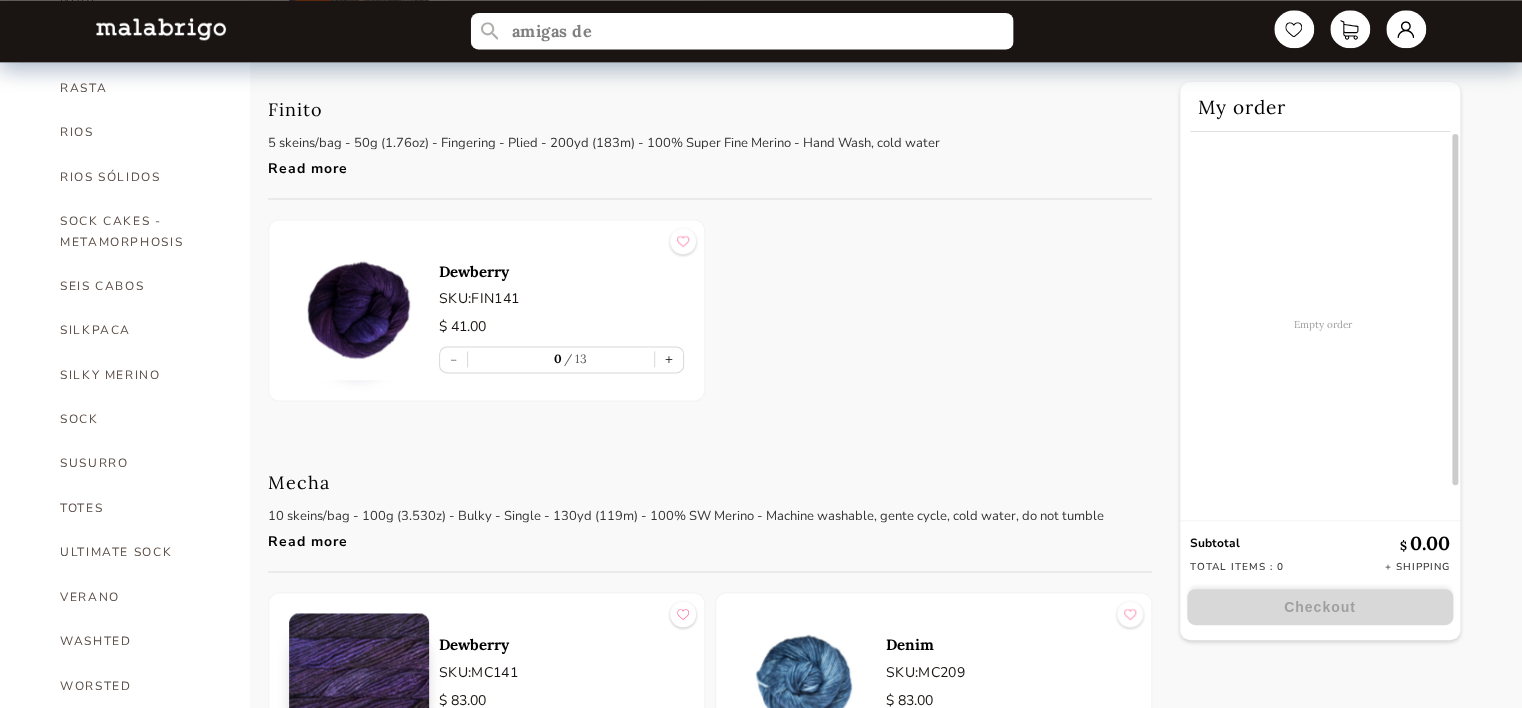 scroll, scrollTop: 3600, scrollLeft: 0, axis: vertical 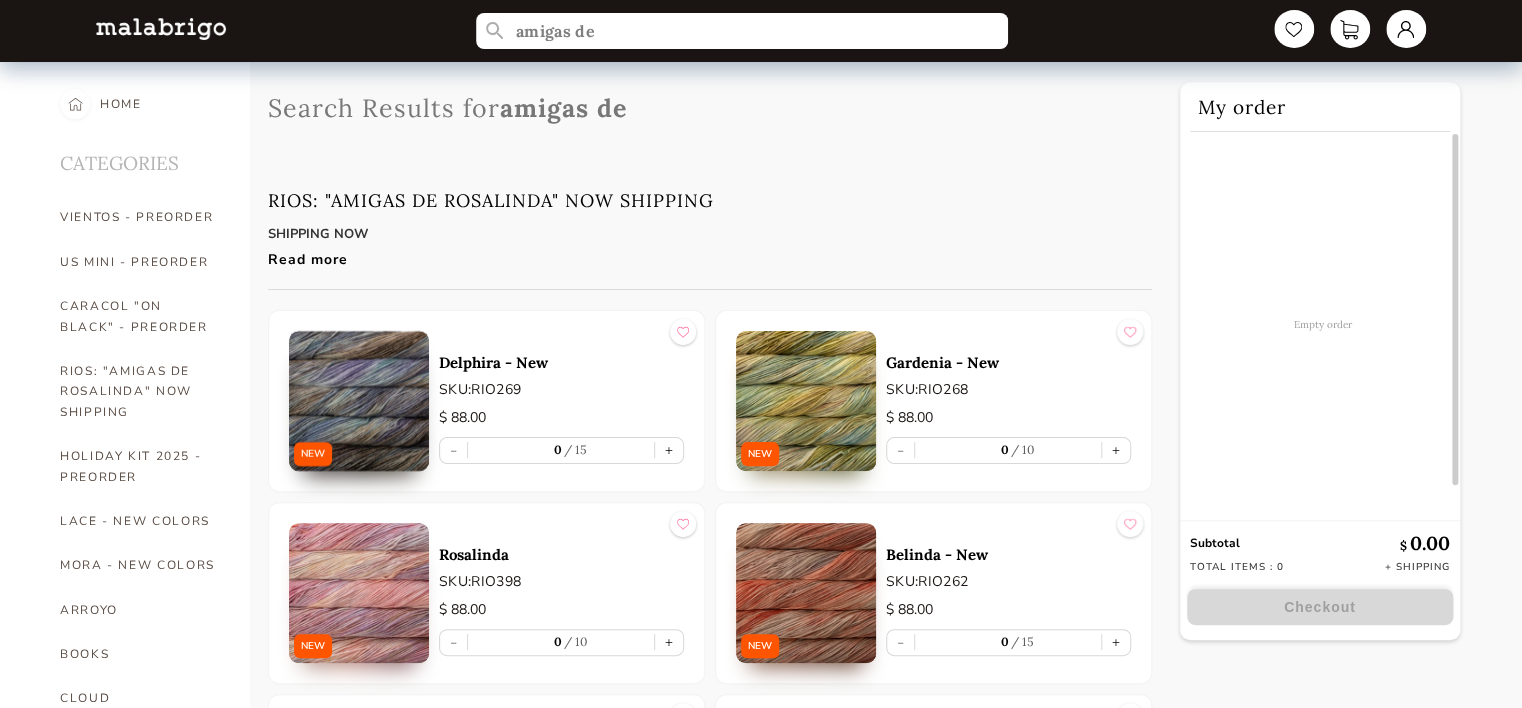 click at bounding box center [359, 401] 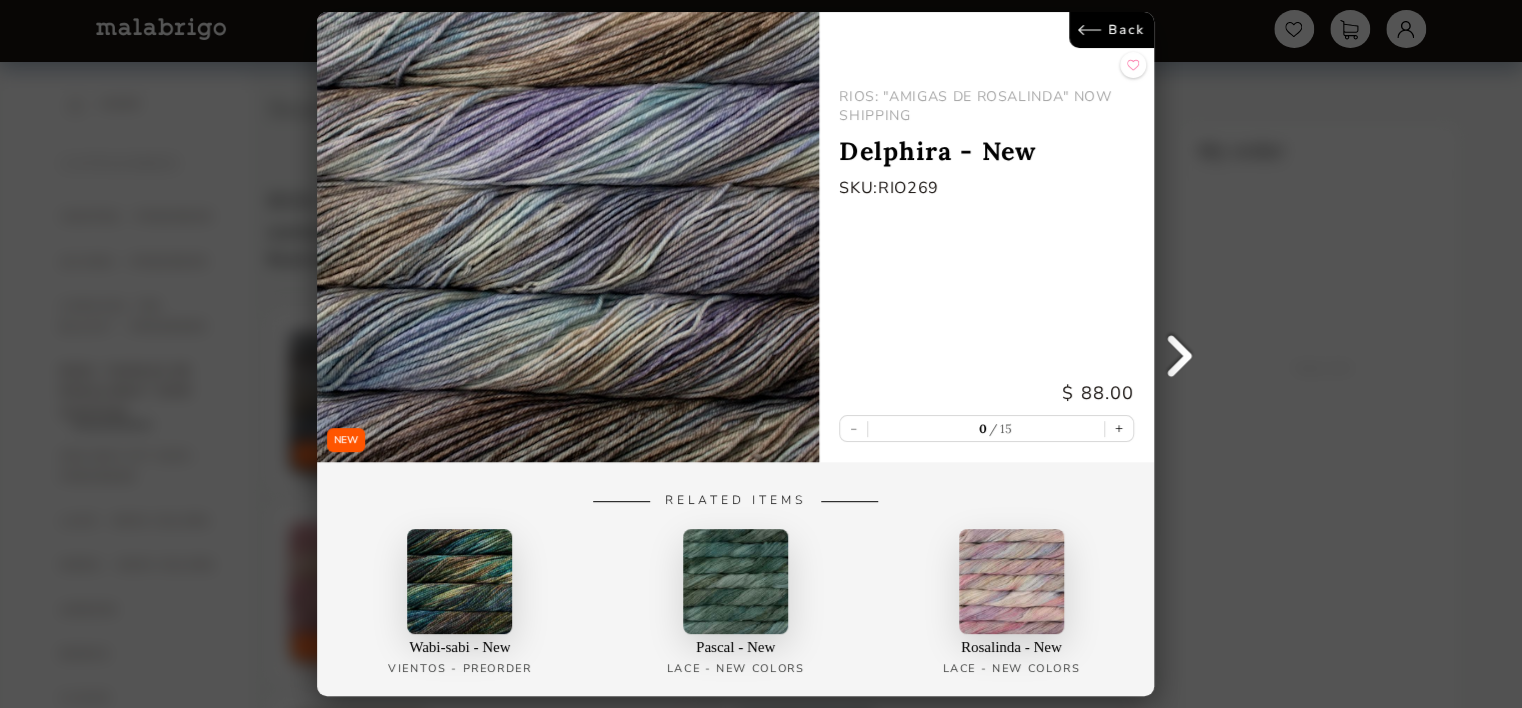 drag, startPoint x: 1109, startPoint y: 36, endPoint x: 1084, endPoint y: 50, distance: 28.653097 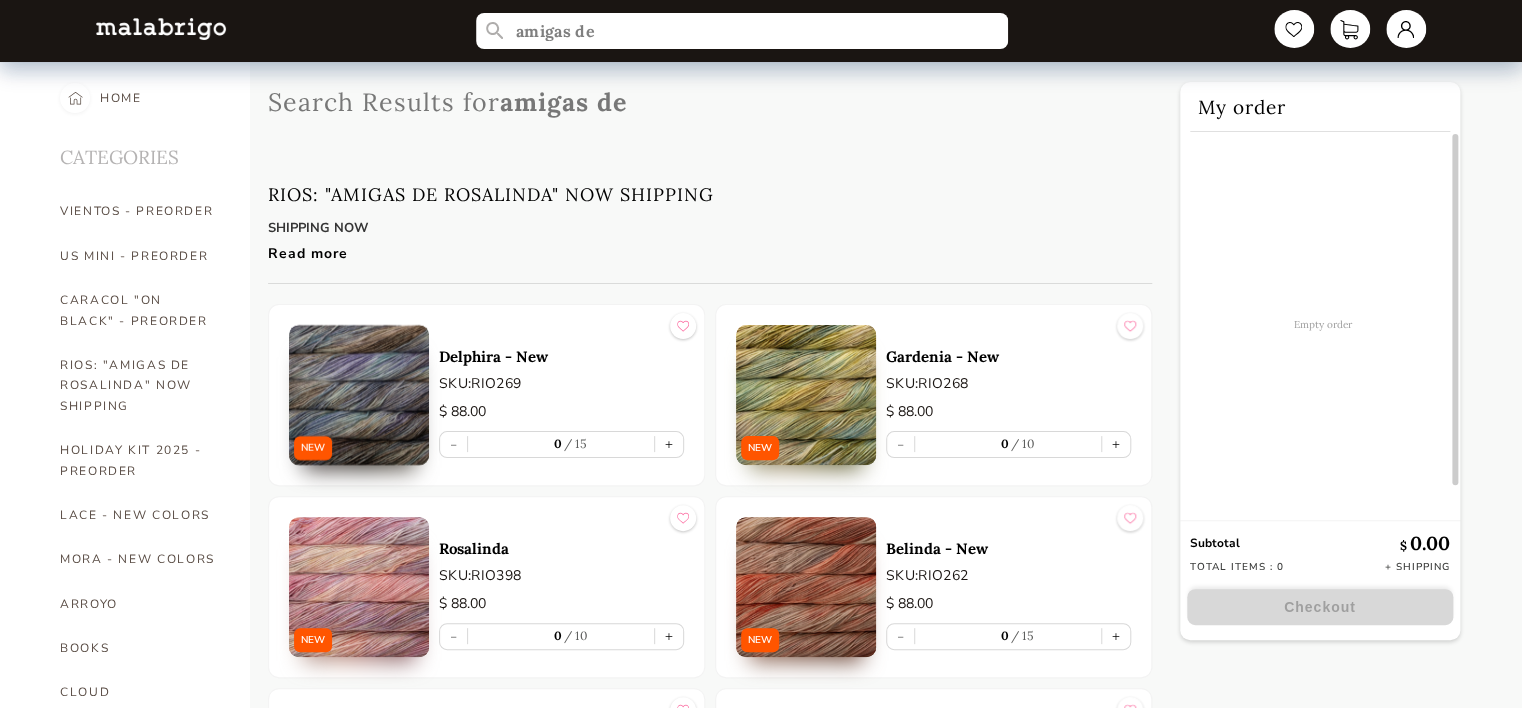 scroll, scrollTop: 100, scrollLeft: 0, axis: vertical 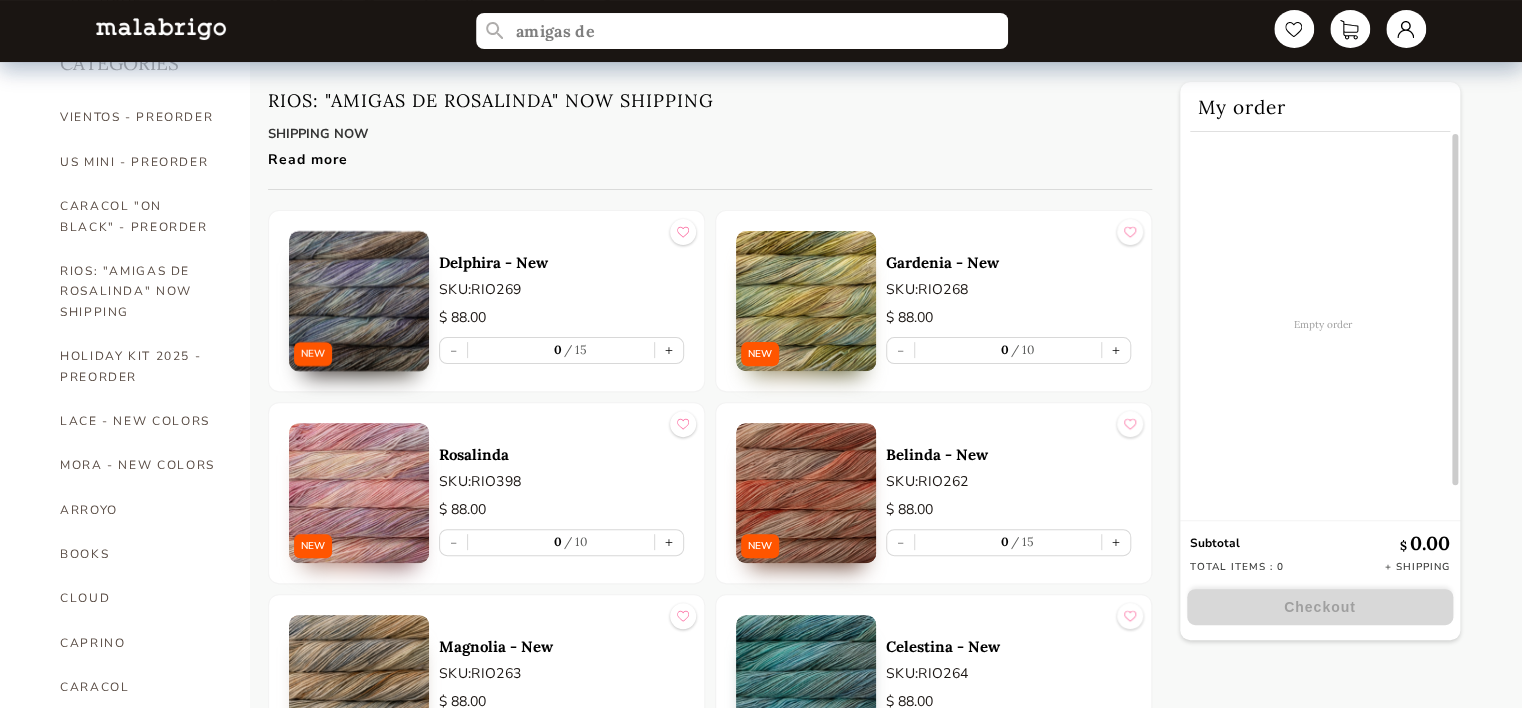 click at bounding box center [806, 301] 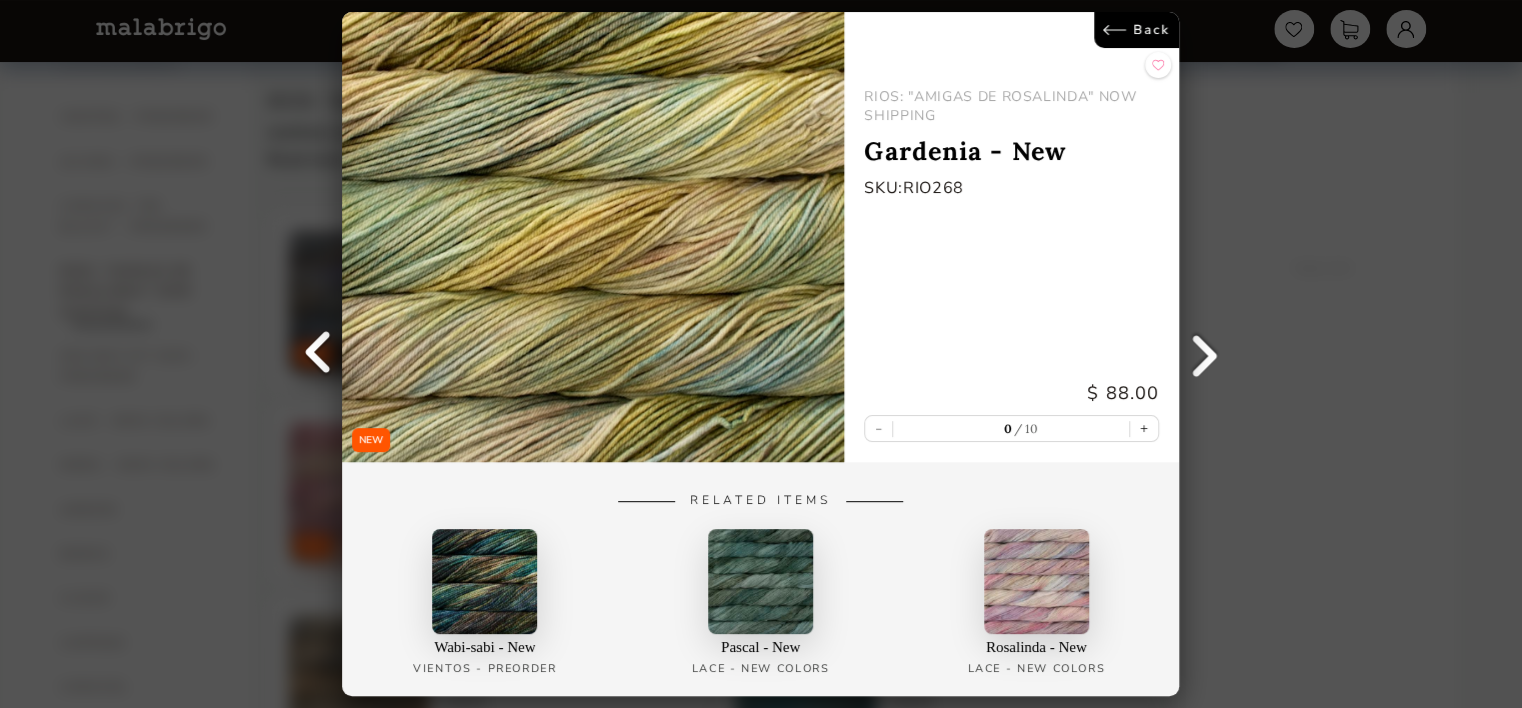 click on "Back" at bounding box center (1137, 30) 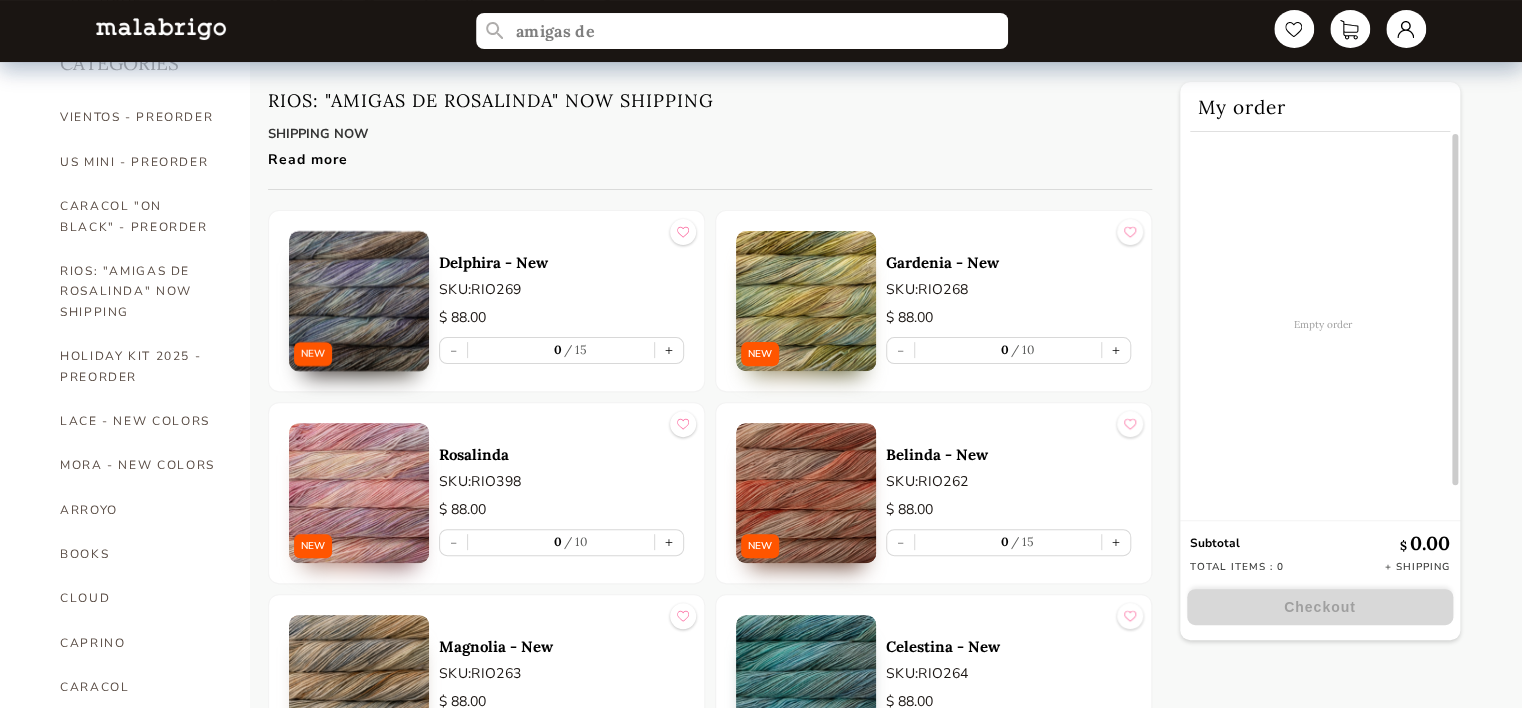click at bounding box center (359, 493) 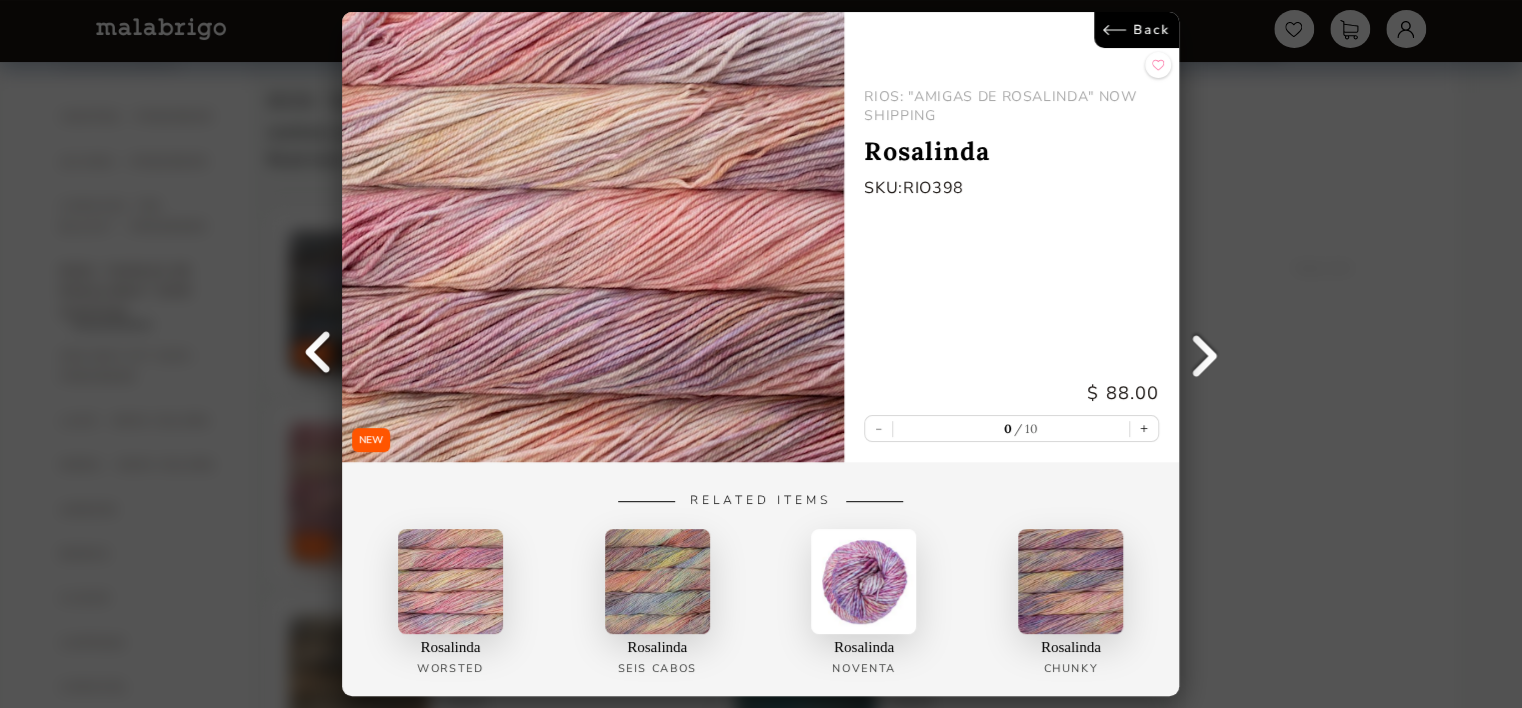 drag, startPoint x: 1122, startPoint y: 28, endPoint x: 1112, endPoint y: 38, distance: 14.142136 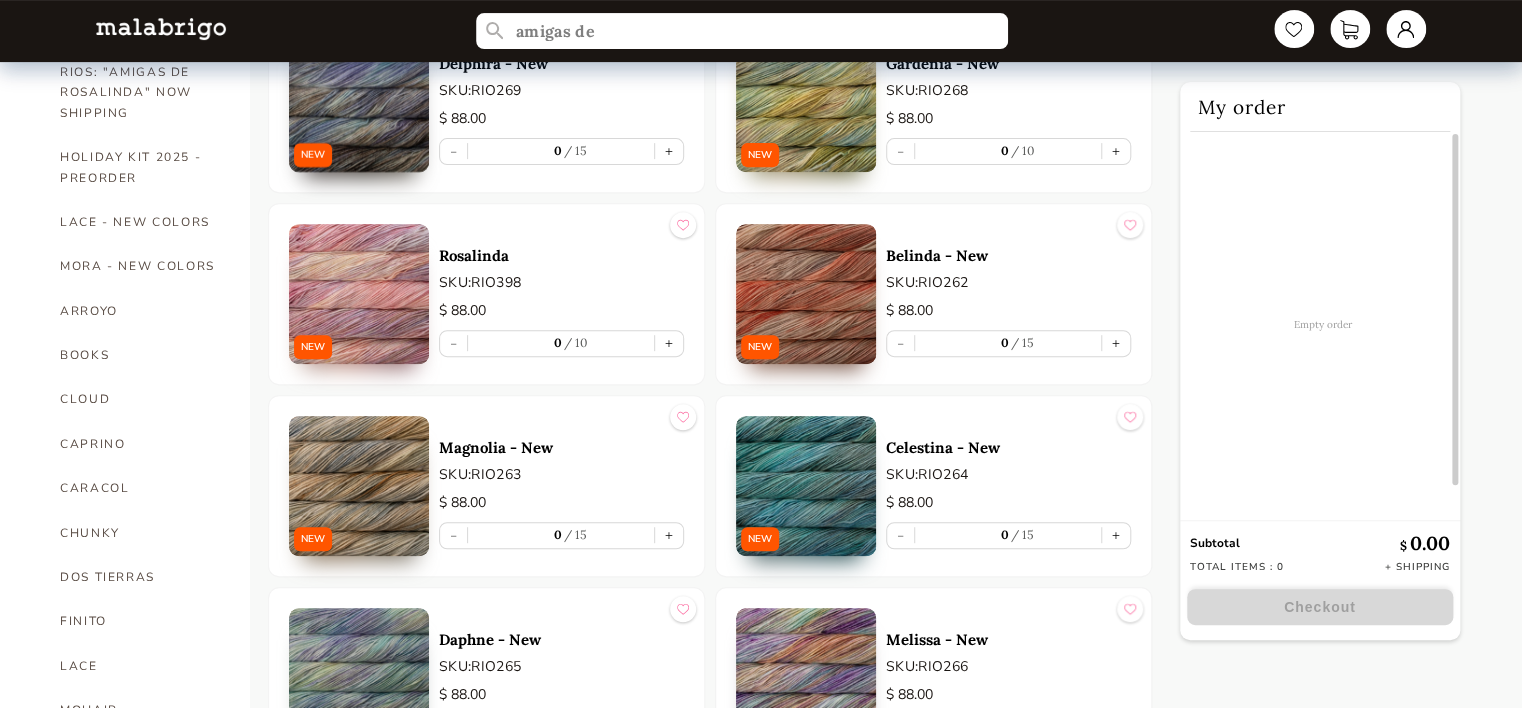 scroll, scrollTop: 300, scrollLeft: 0, axis: vertical 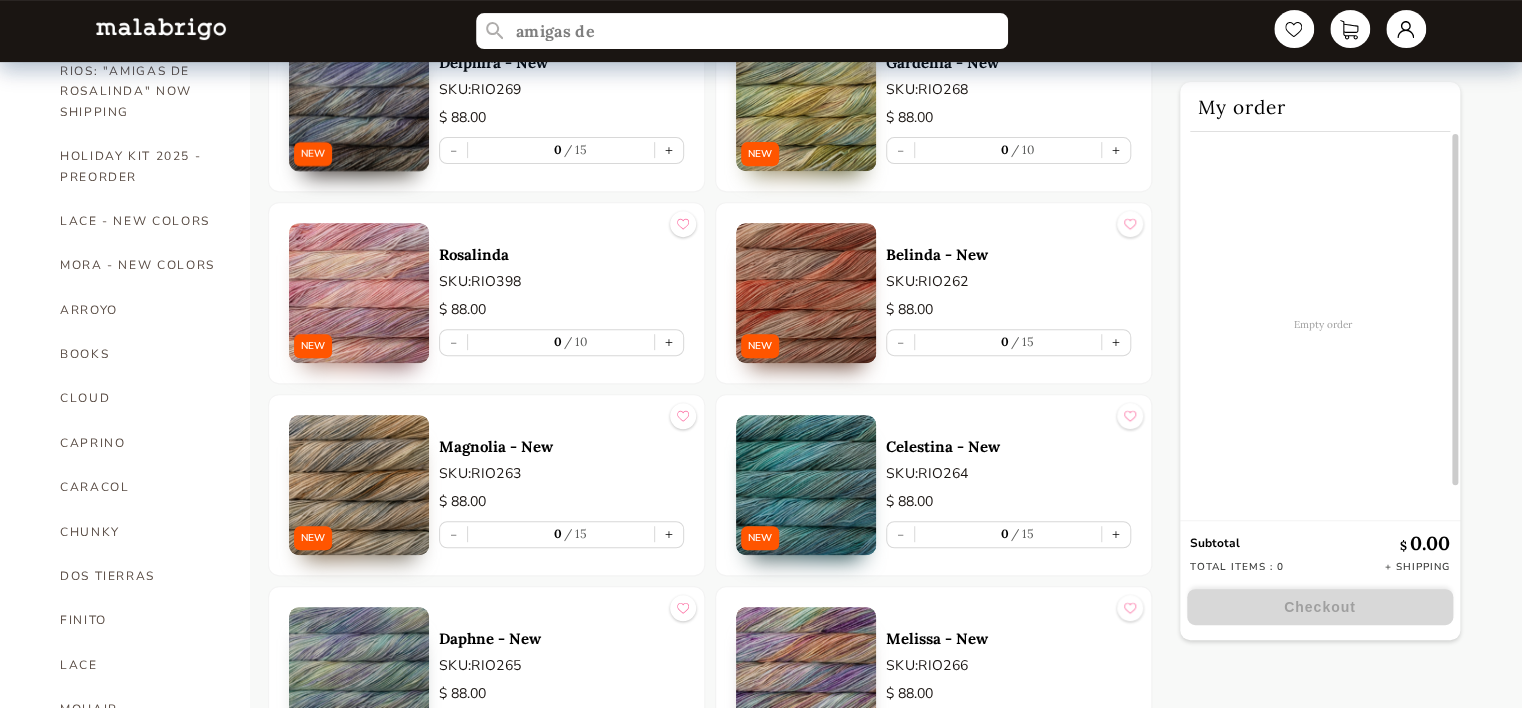 click at bounding box center (806, 293) 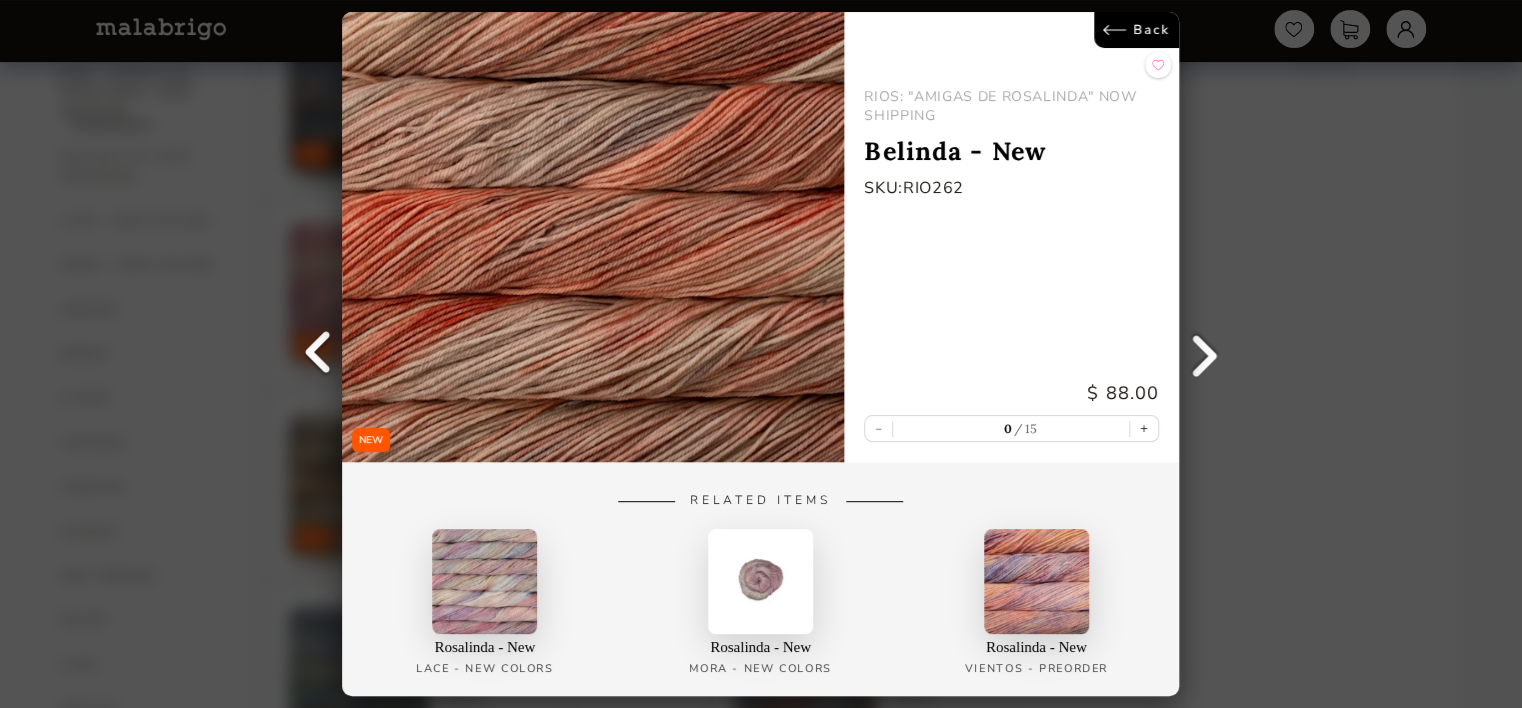 click on "Back" at bounding box center [1137, 30] 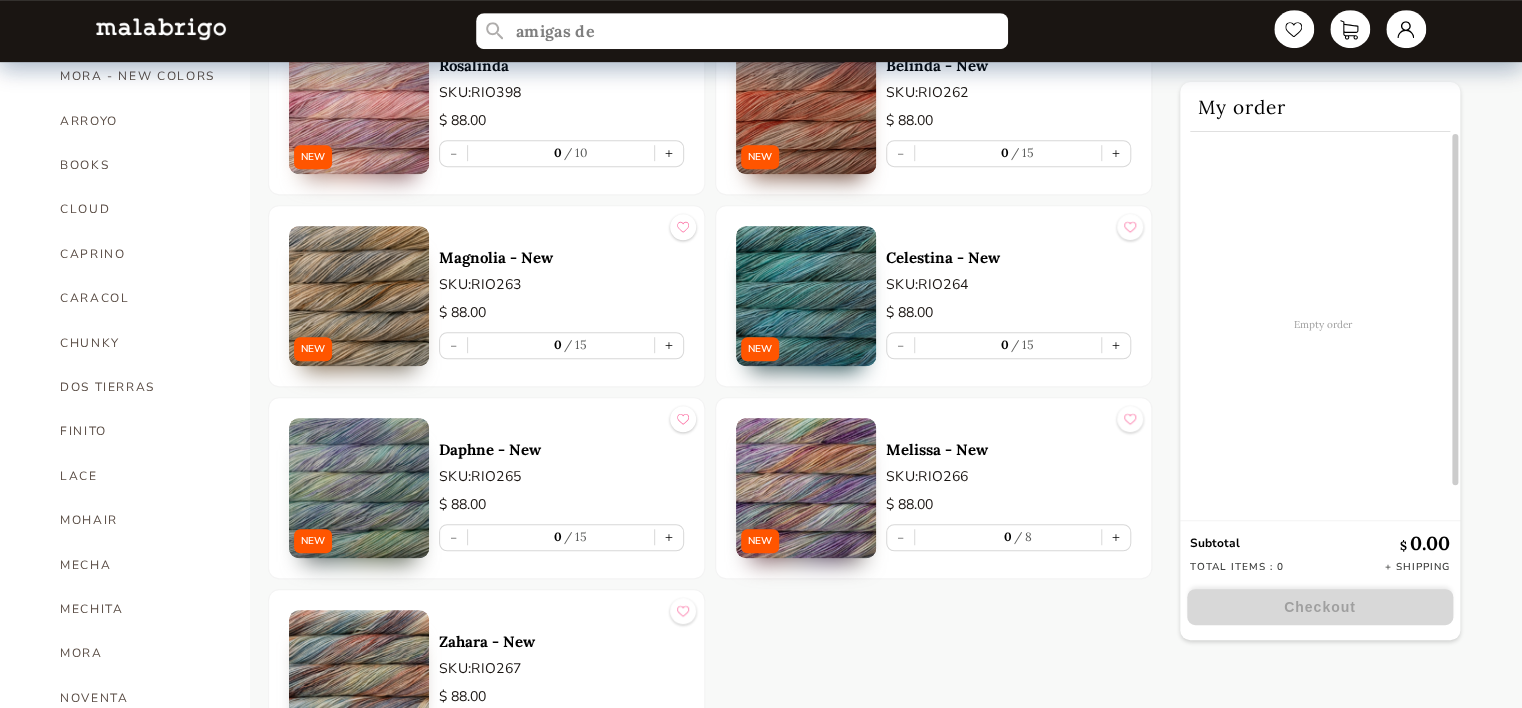 scroll, scrollTop: 500, scrollLeft: 0, axis: vertical 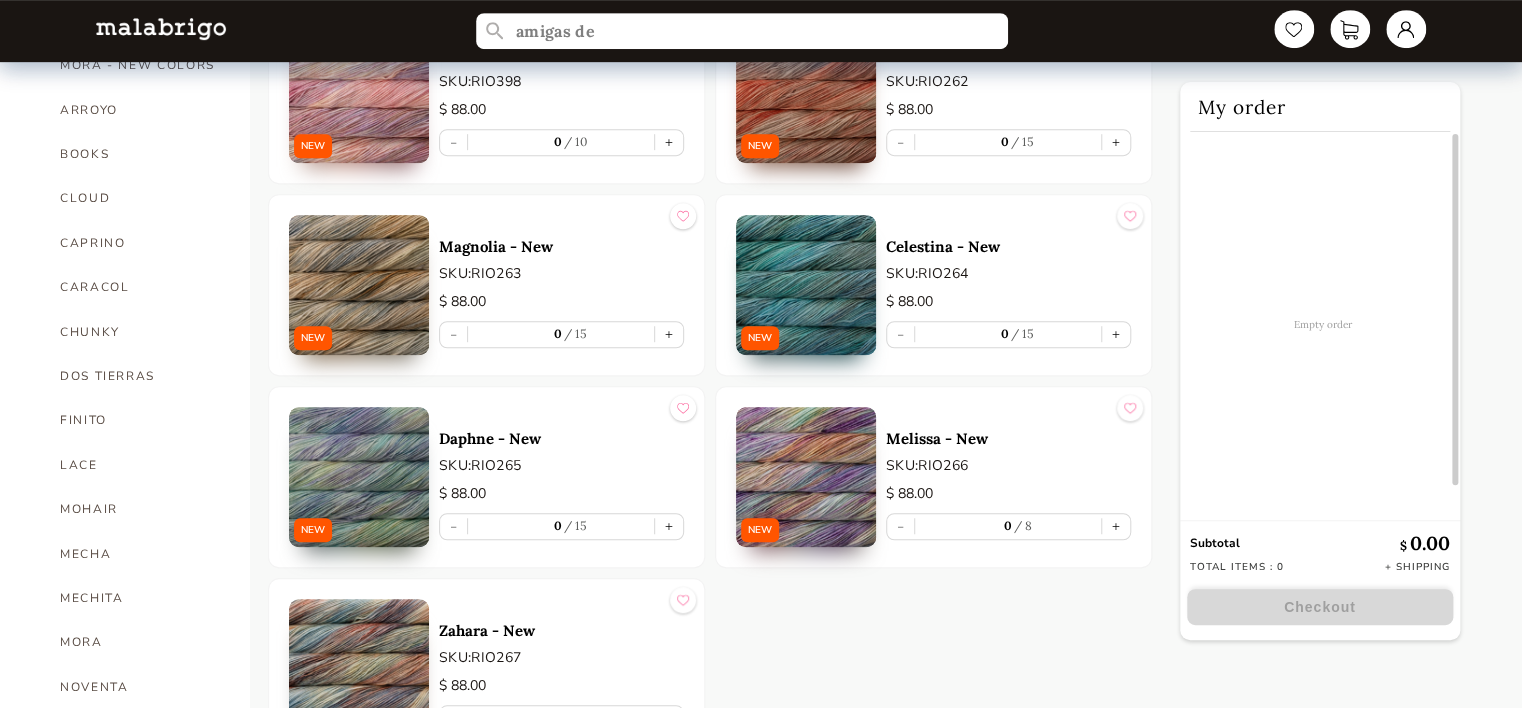 click at bounding box center (359, 285) 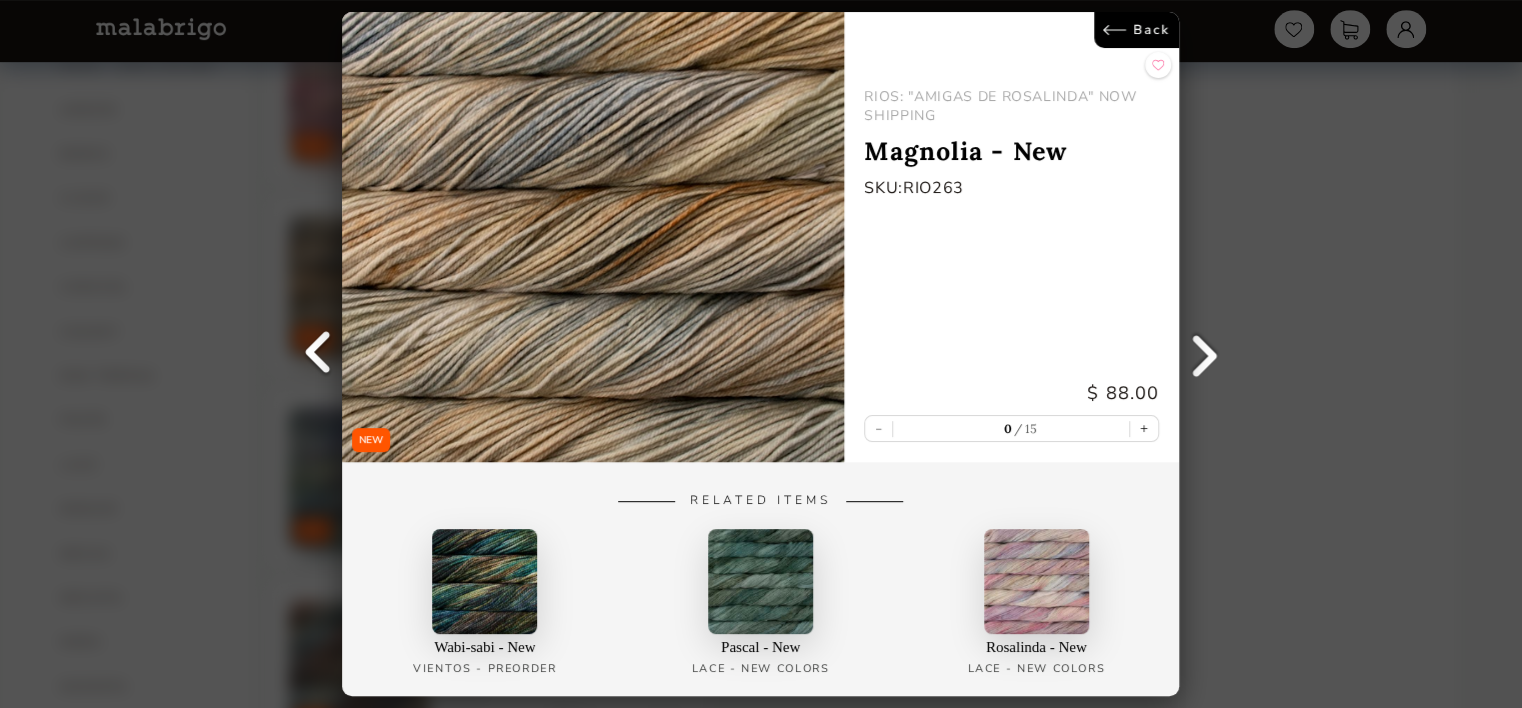 click on "Back" at bounding box center (1137, 30) 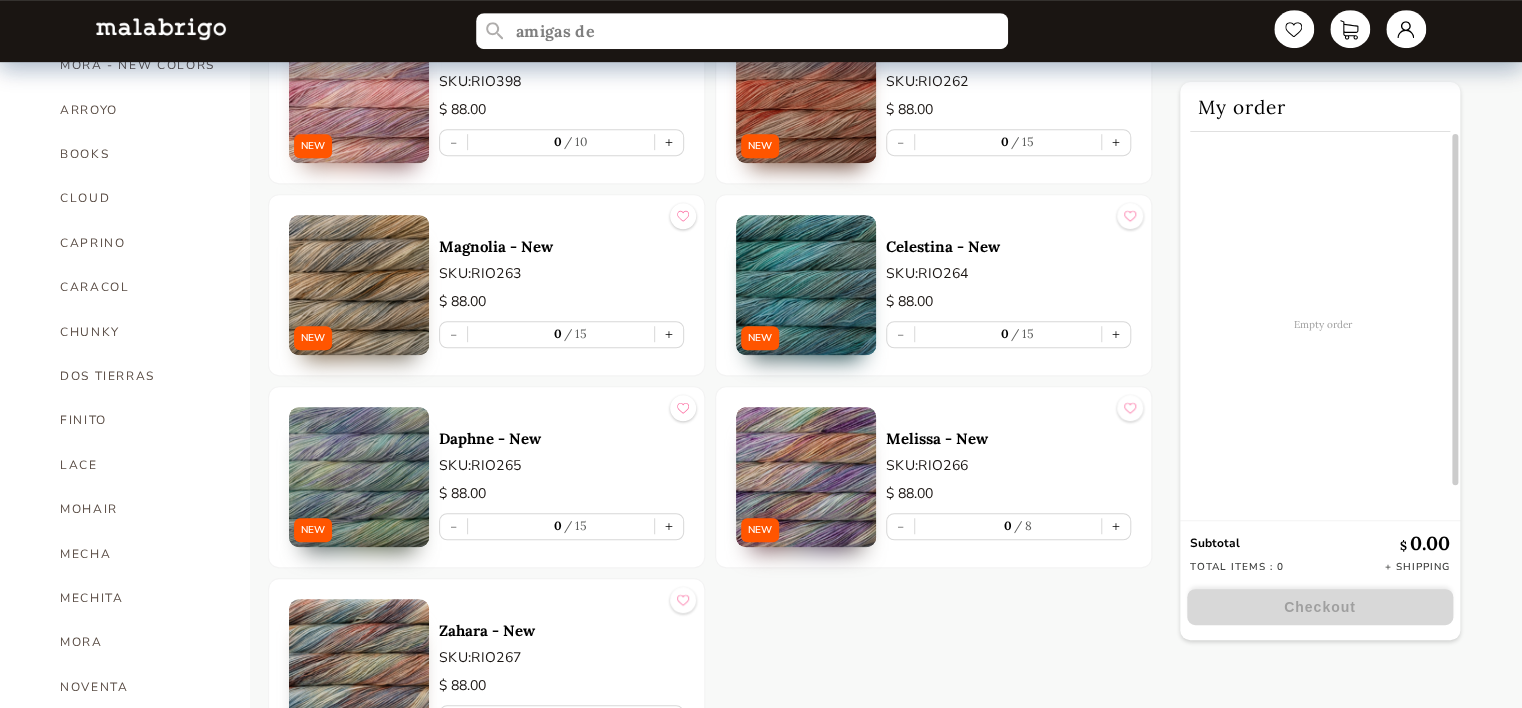 click at bounding box center (806, 285) 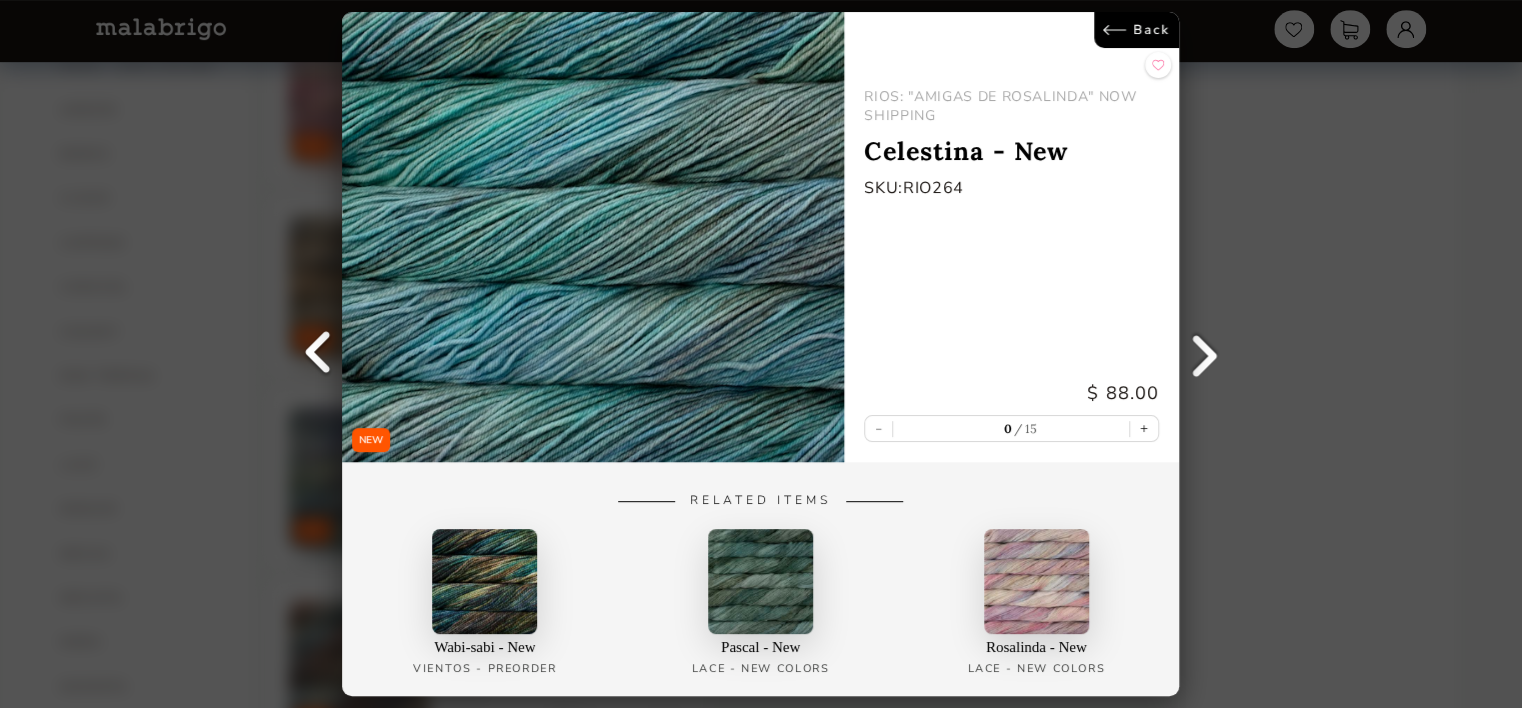 click on "Back" at bounding box center [1137, 30] 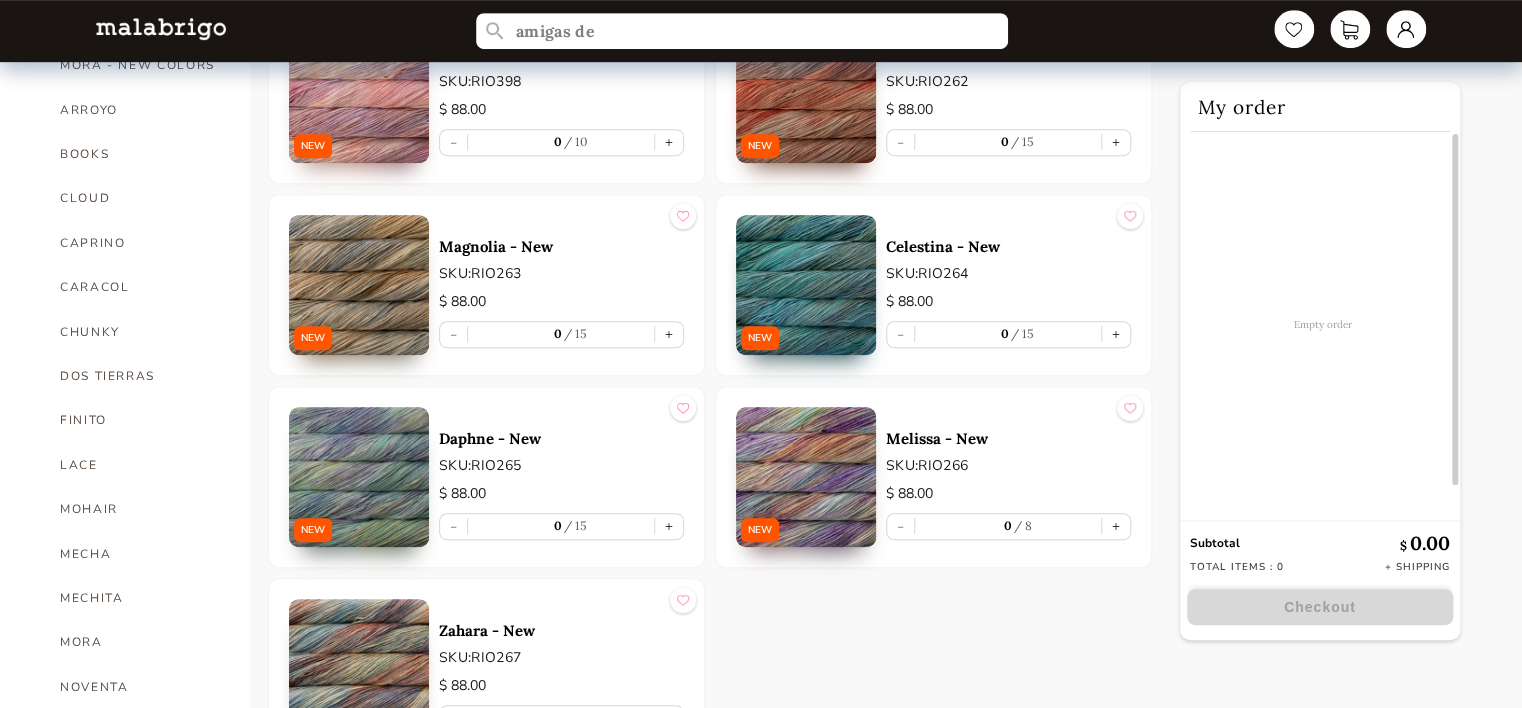 scroll, scrollTop: 600, scrollLeft: 0, axis: vertical 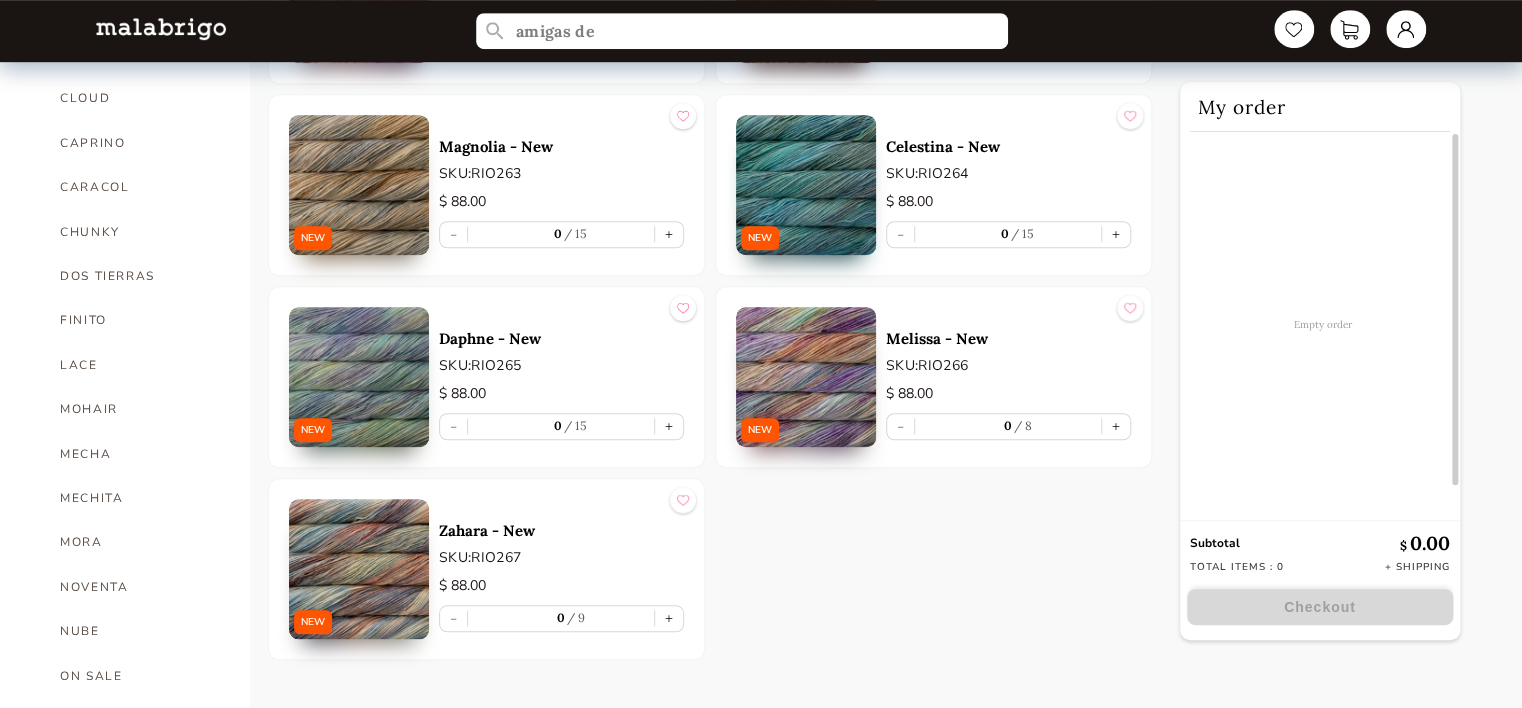 click at bounding box center (359, 377) 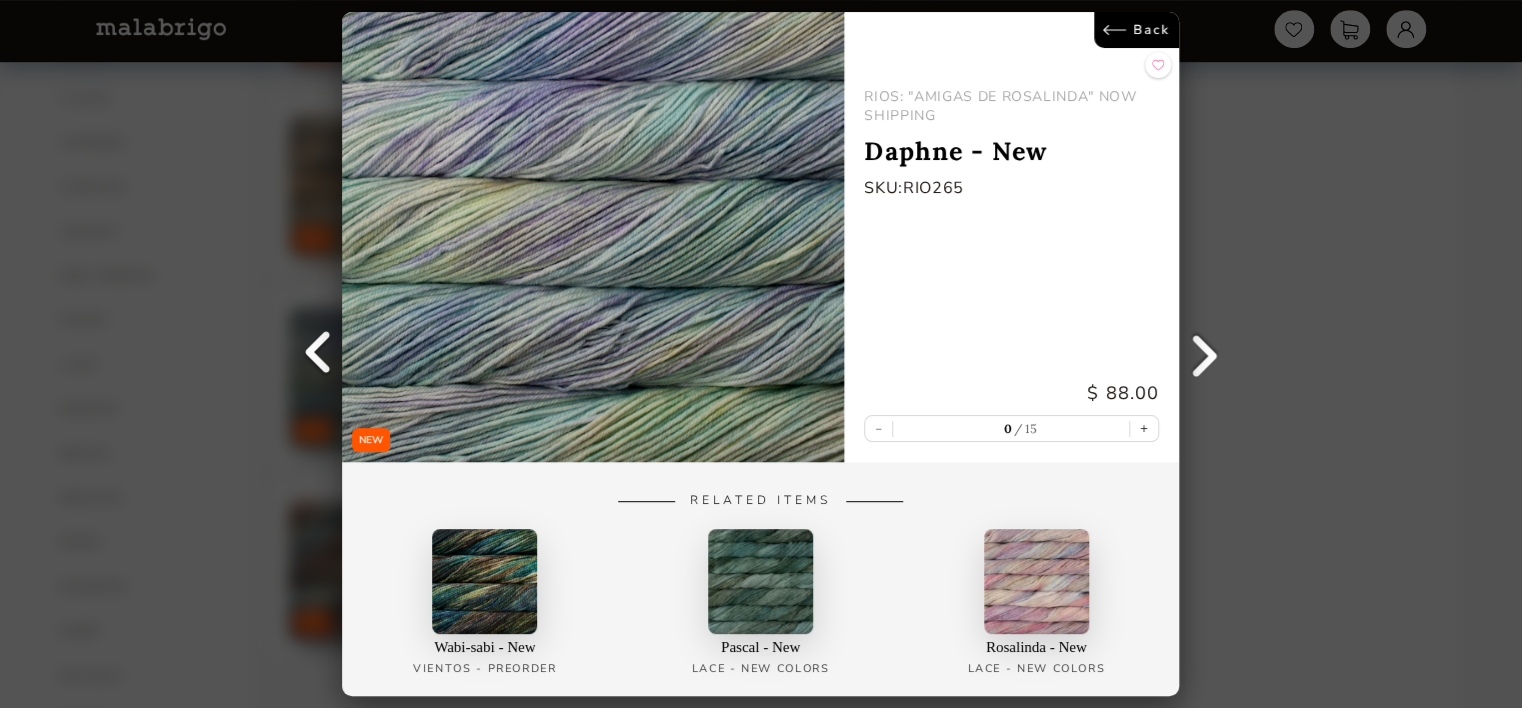 click on "Back" at bounding box center [1137, 30] 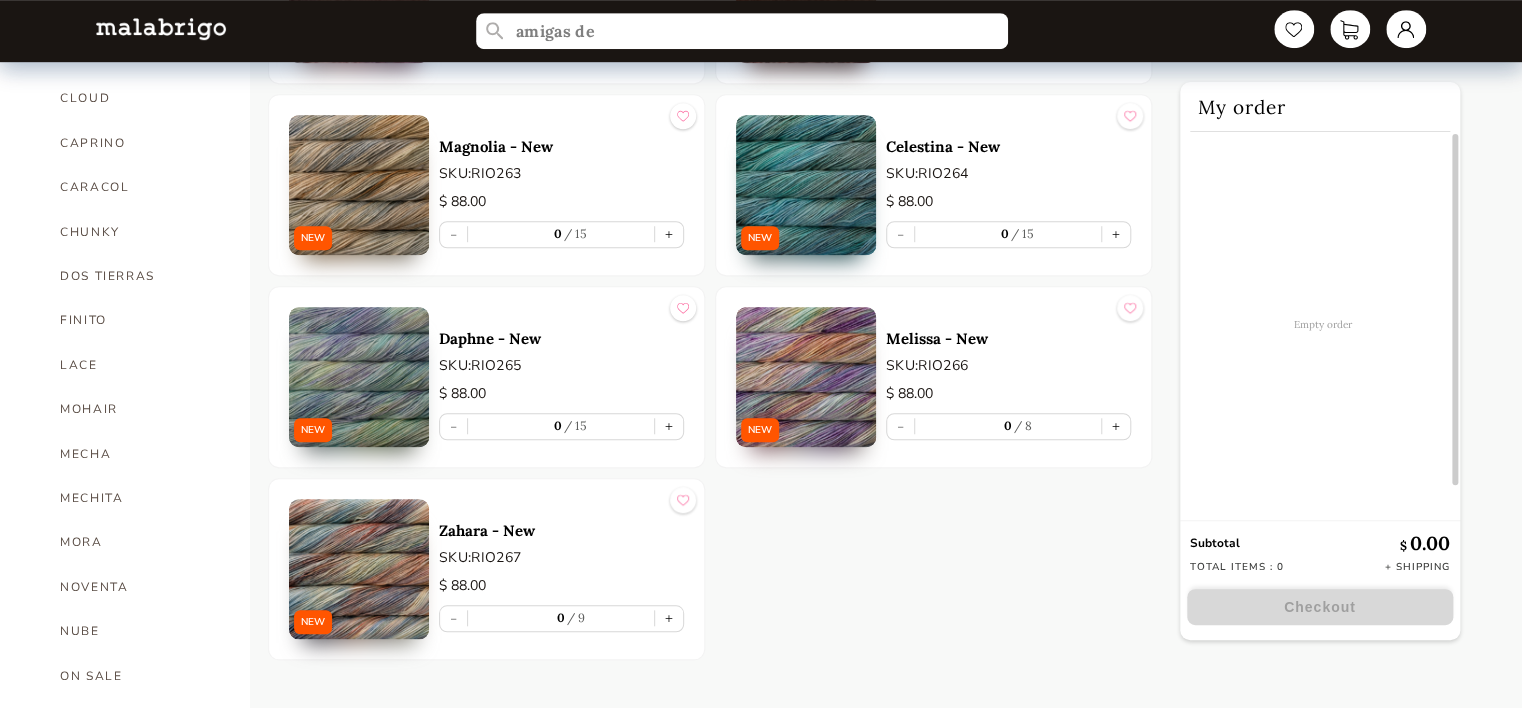 click at bounding box center [806, 377] 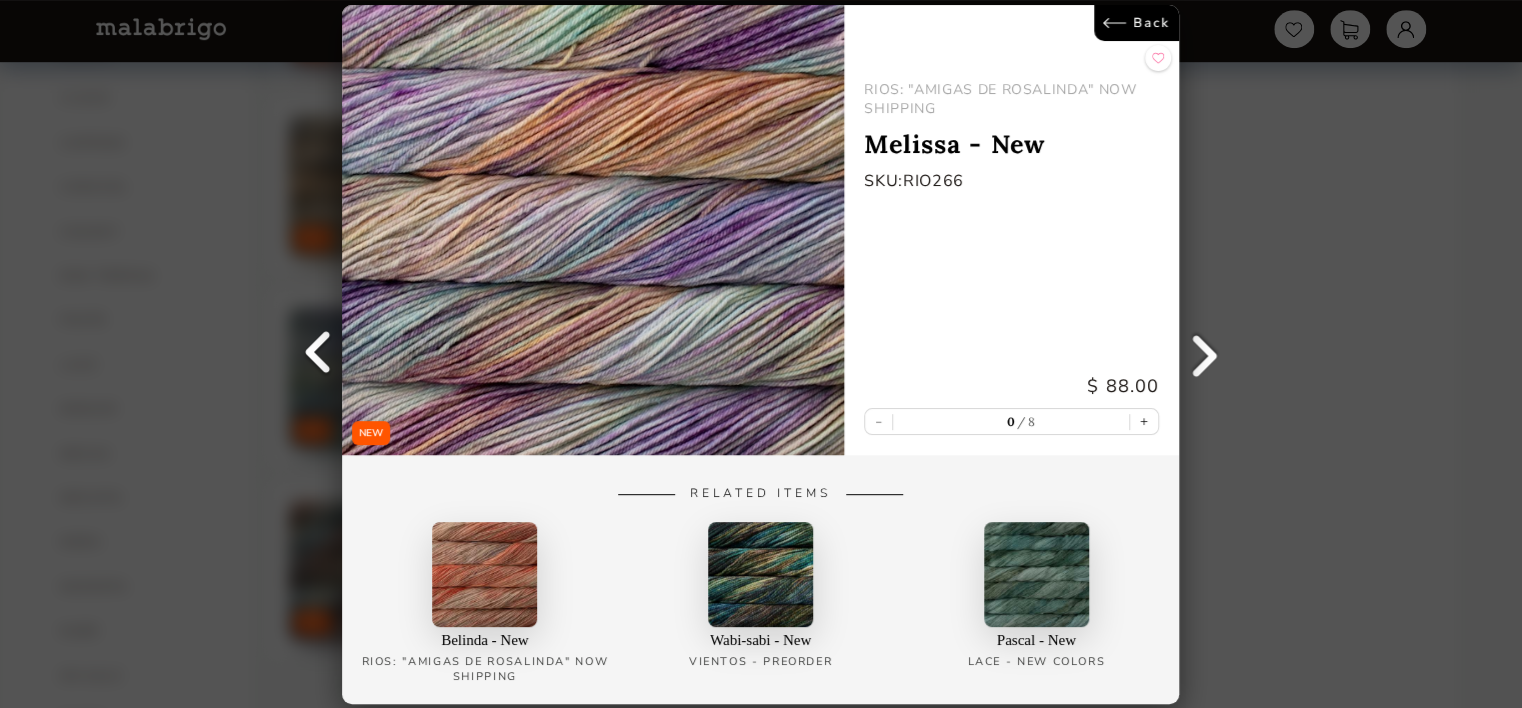 click on "Back" at bounding box center (1137, 23) 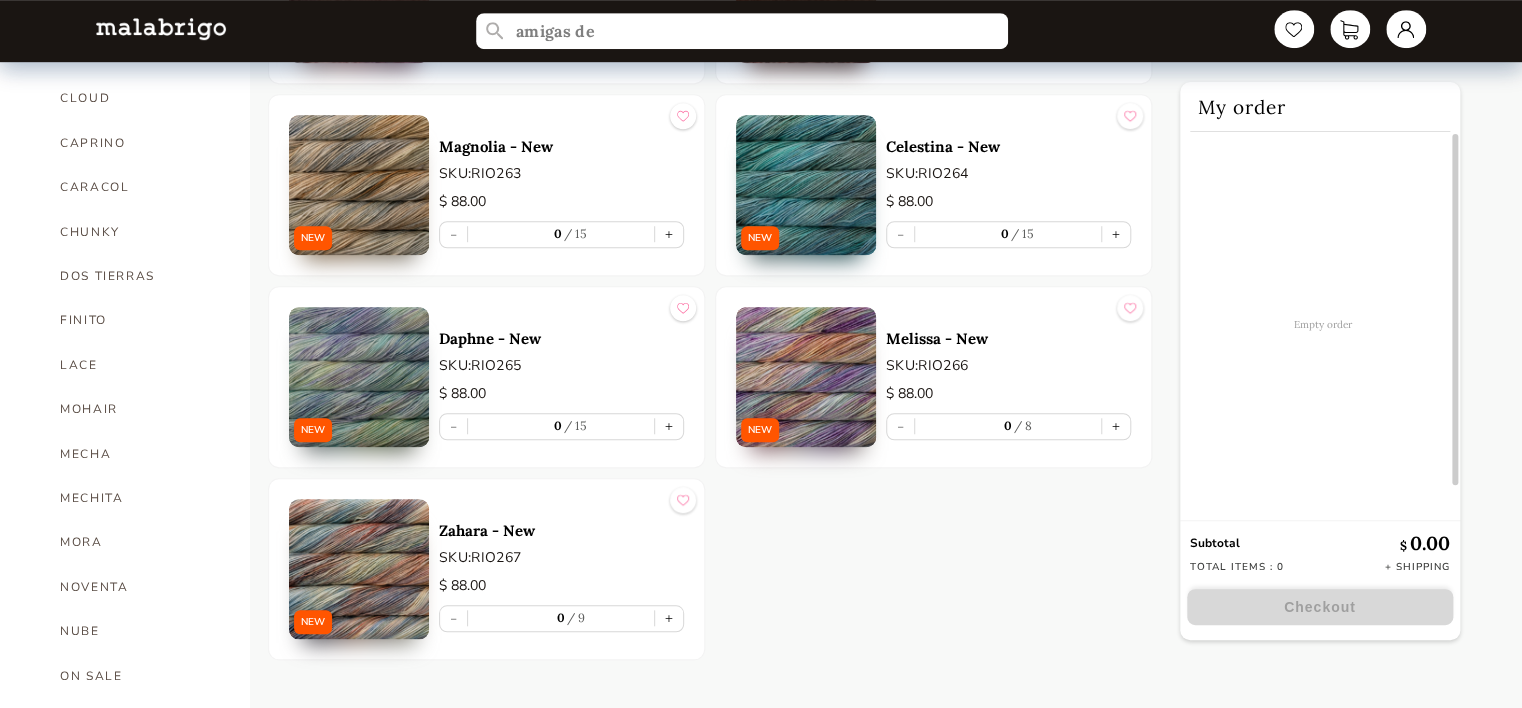 click at bounding box center [359, 569] 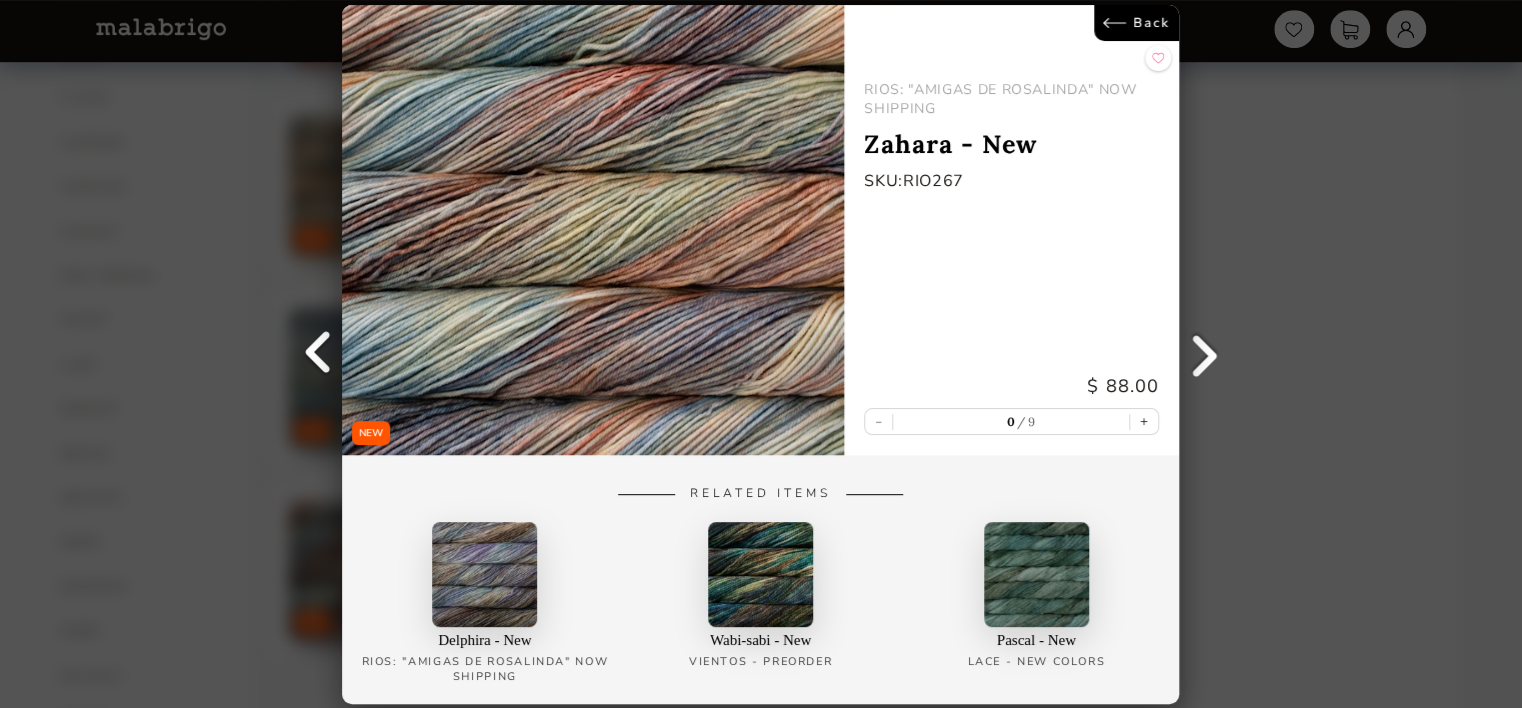 click on "Back" at bounding box center [1137, 23] 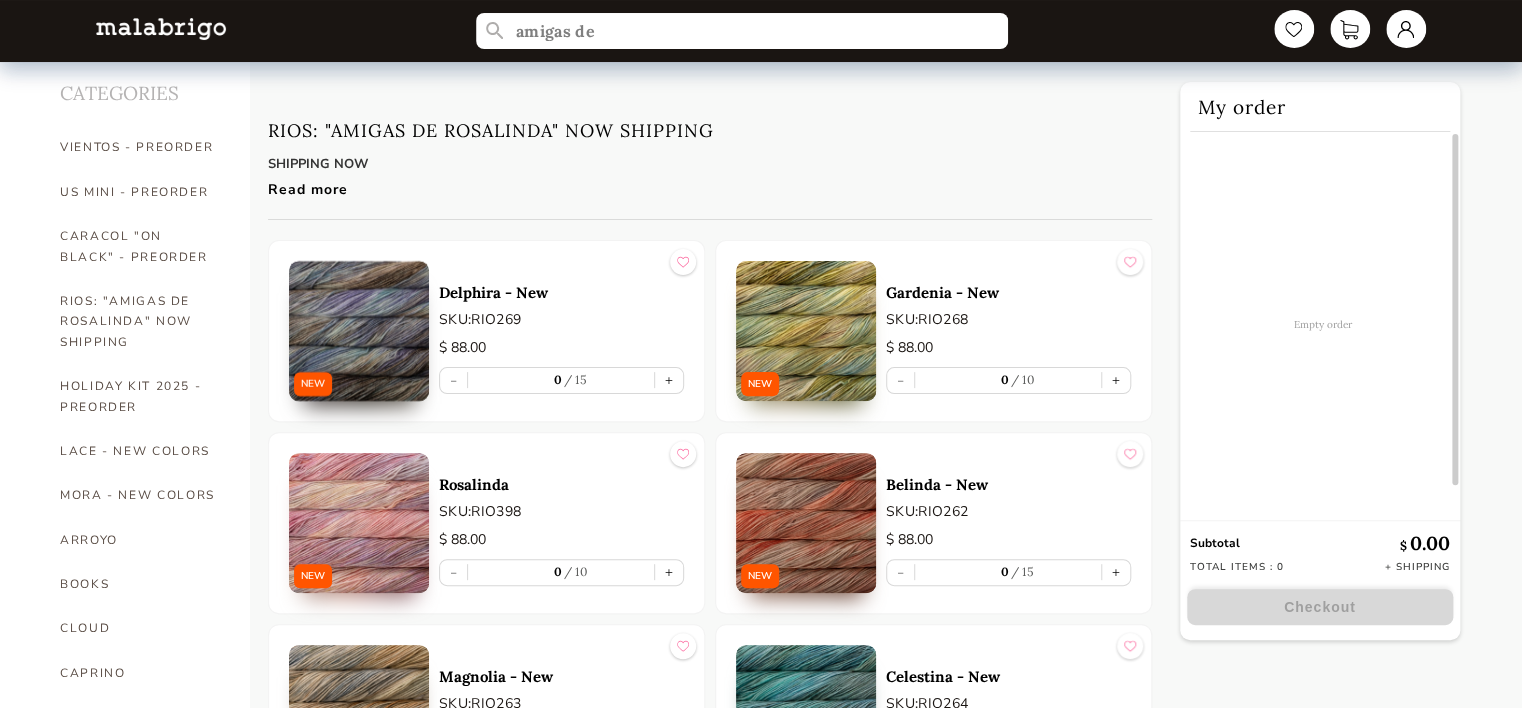 scroll, scrollTop: 0, scrollLeft: 0, axis: both 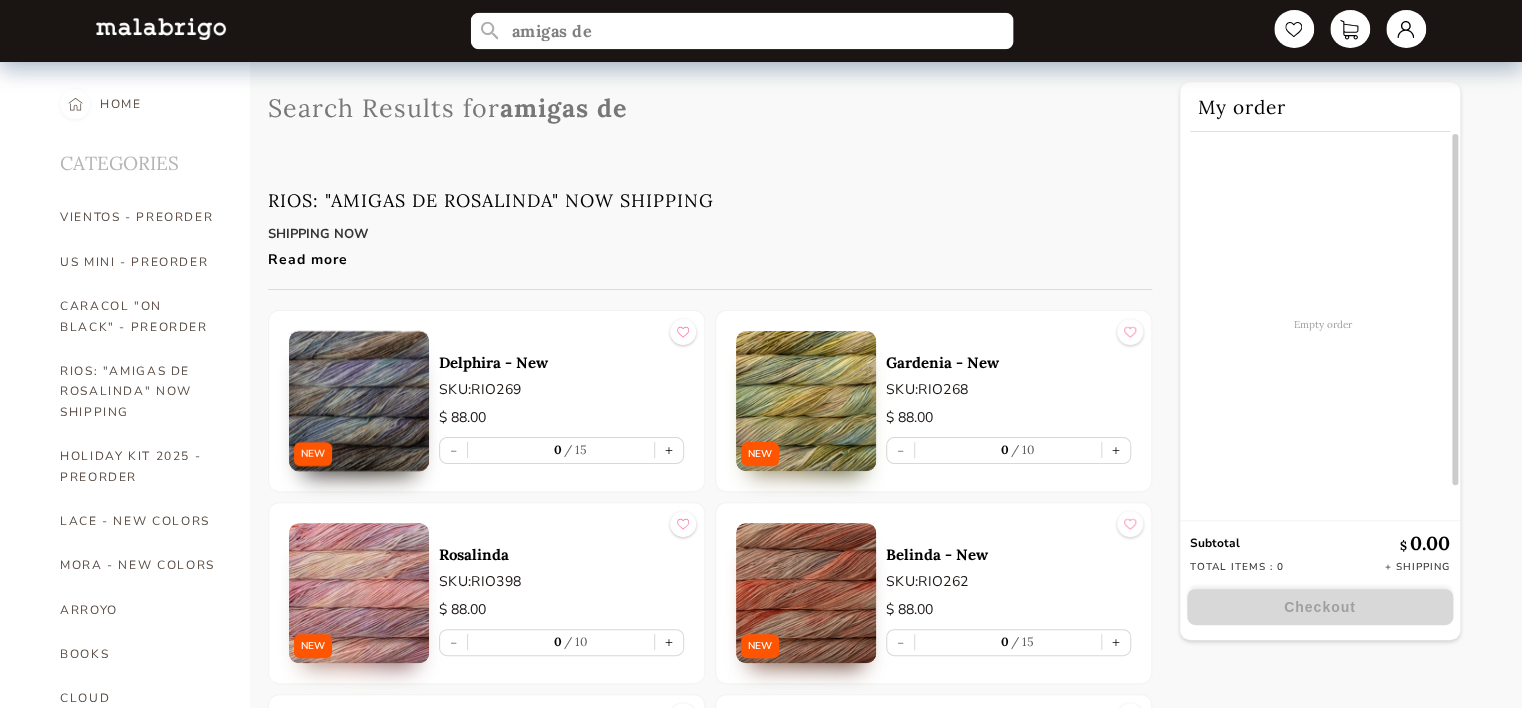 click on "amigas de" at bounding box center (742, 31) 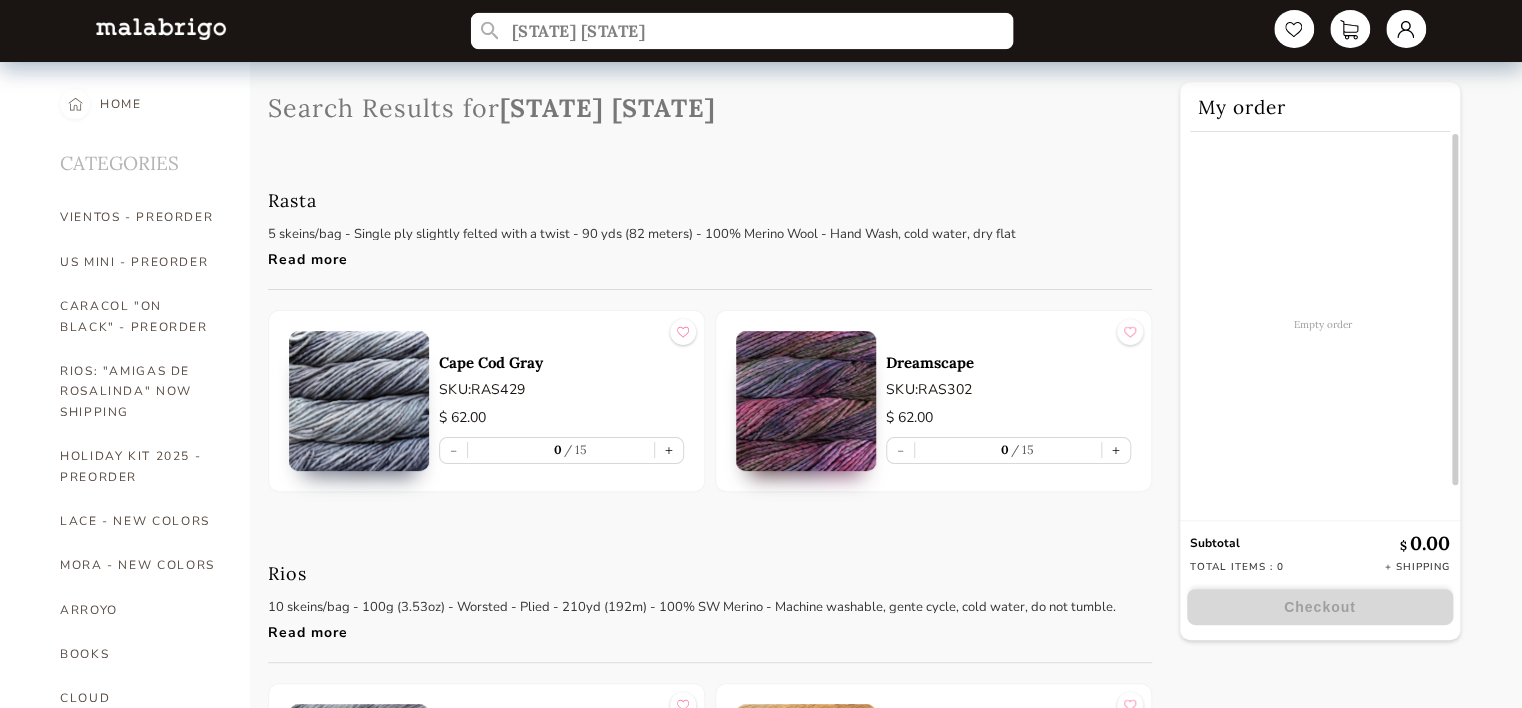 type on "[STATE] [STATE]" 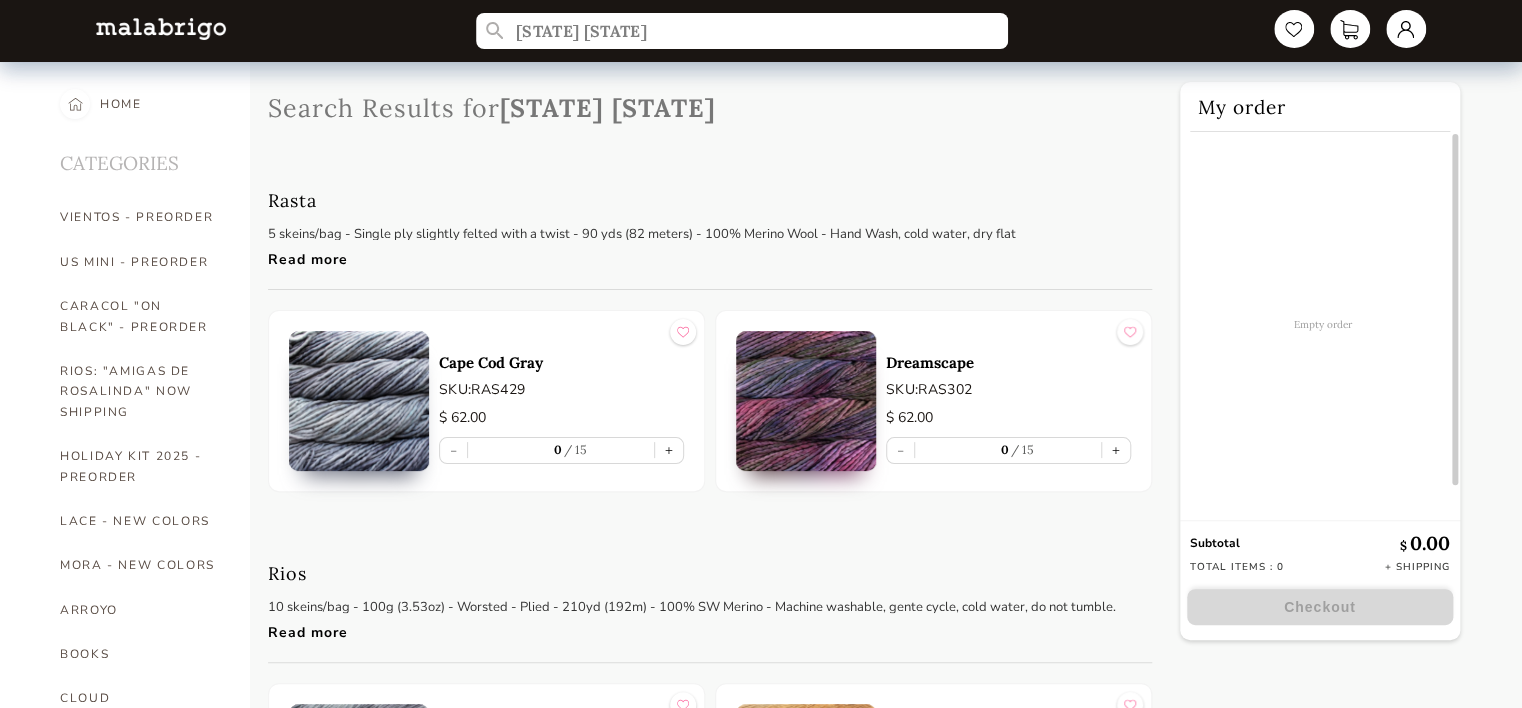 click on "Cape Cod Gray" at bounding box center [561, 362] 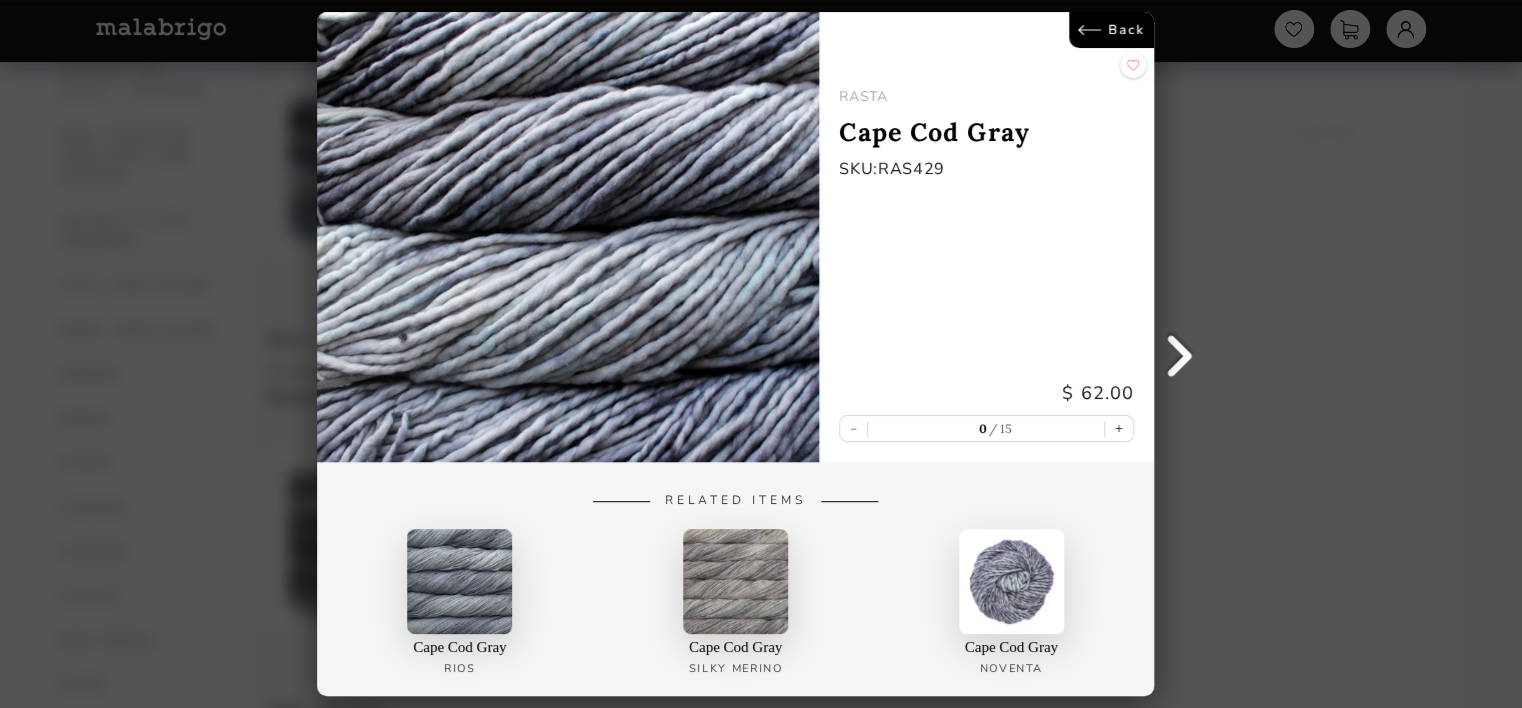 scroll, scrollTop: 200, scrollLeft: 0, axis: vertical 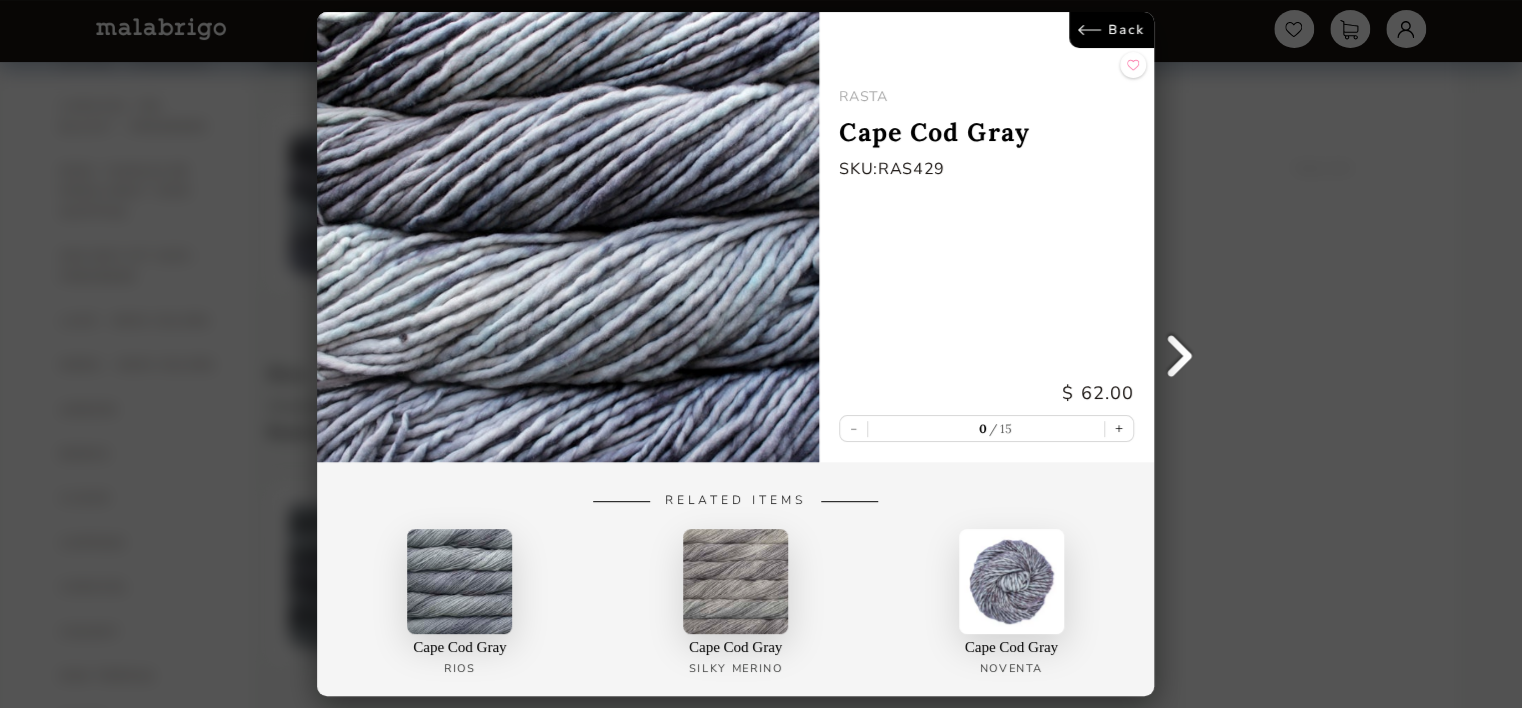 click at bounding box center (460, 581) 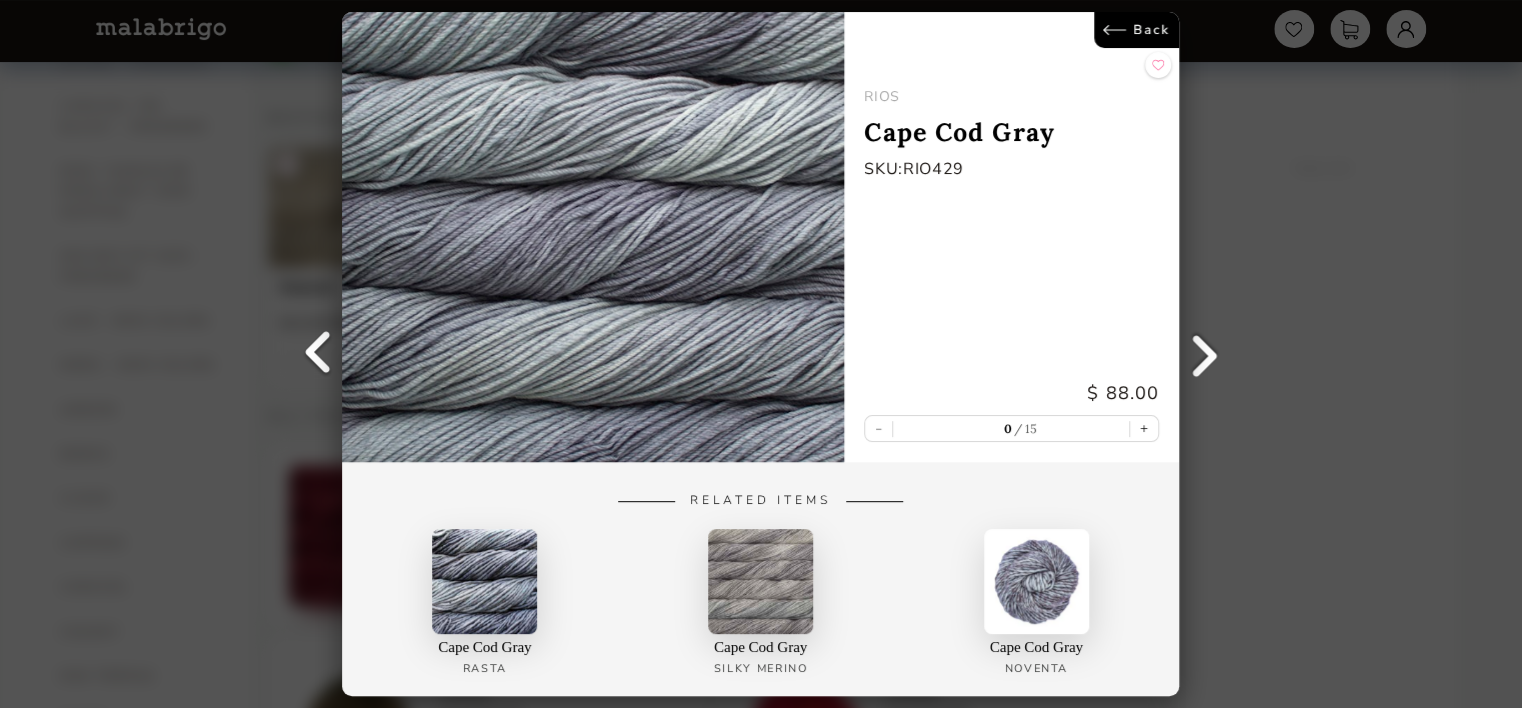 drag, startPoint x: 1102, startPoint y: 33, endPoint x: 1088, endPoint y: 46, distance: 19.104973 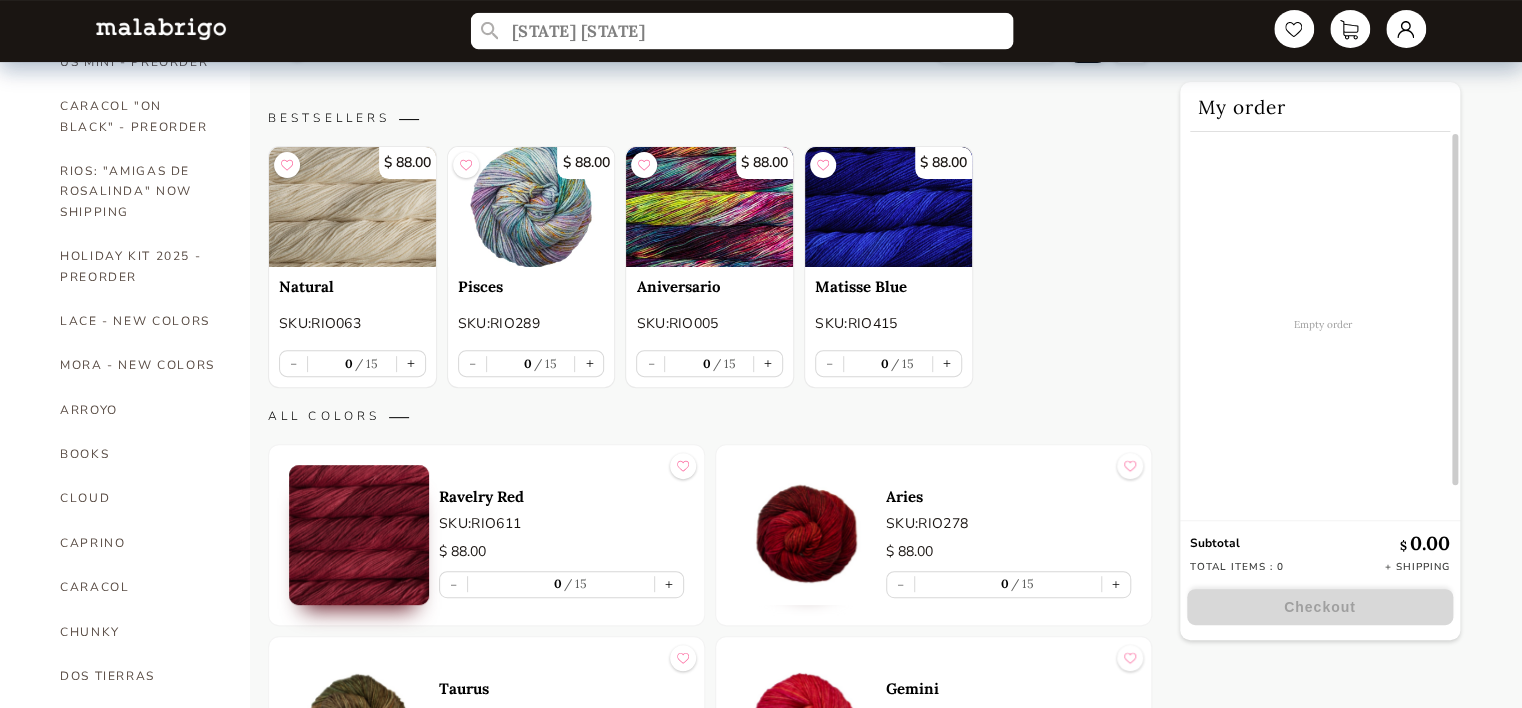 click on "[STATE] [STATE]" at bounding box center [742, 31] 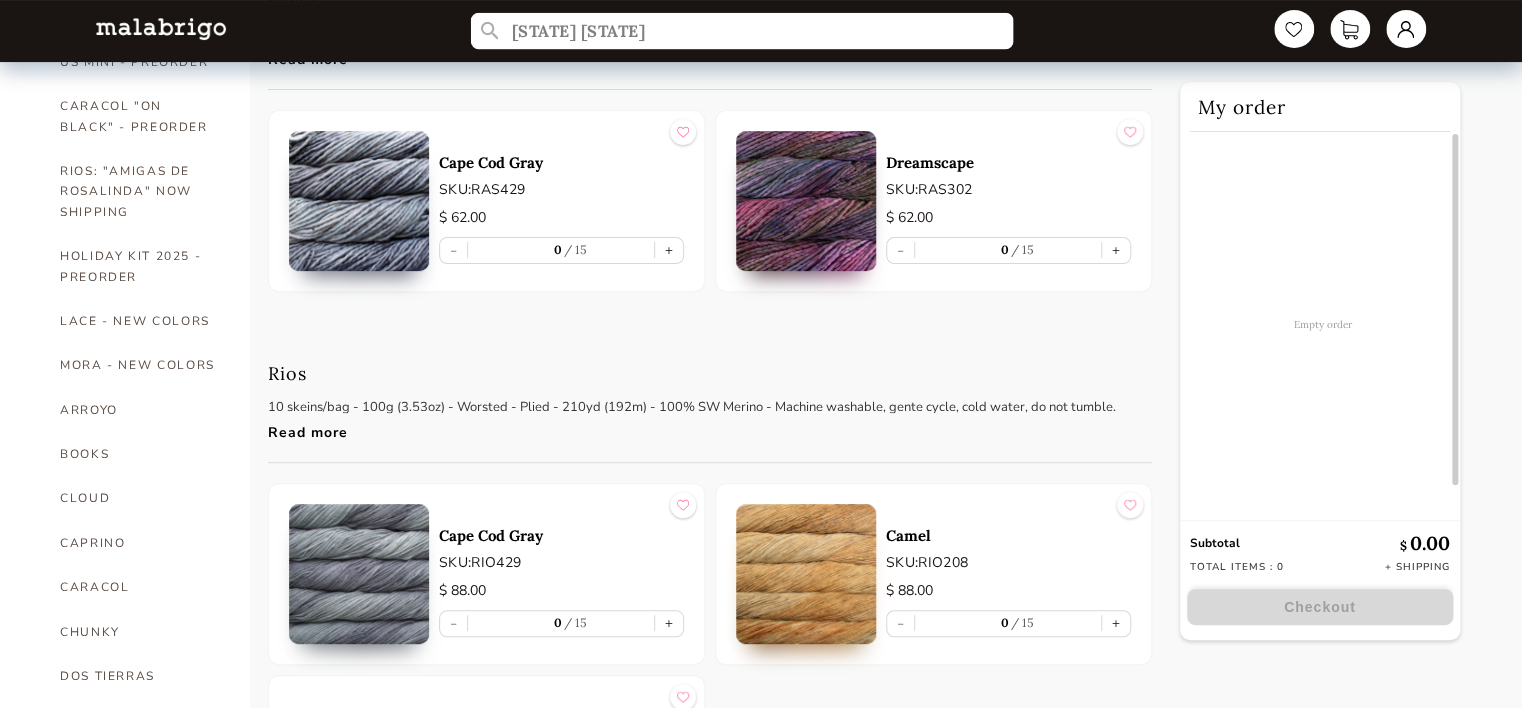click on "[STATE] [STATE]" at bounding box center (742, 31) 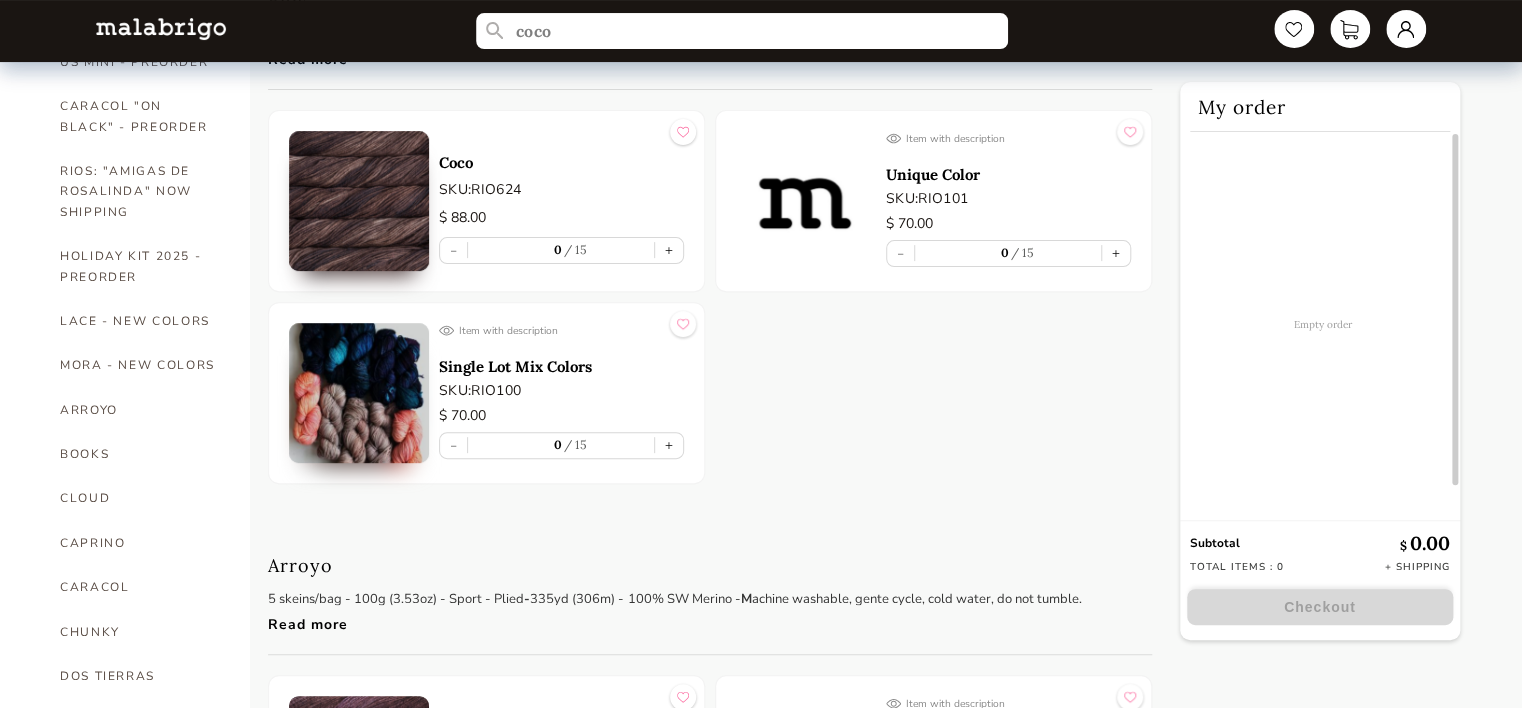 click on "Coco" at bounding box center (561, 162) 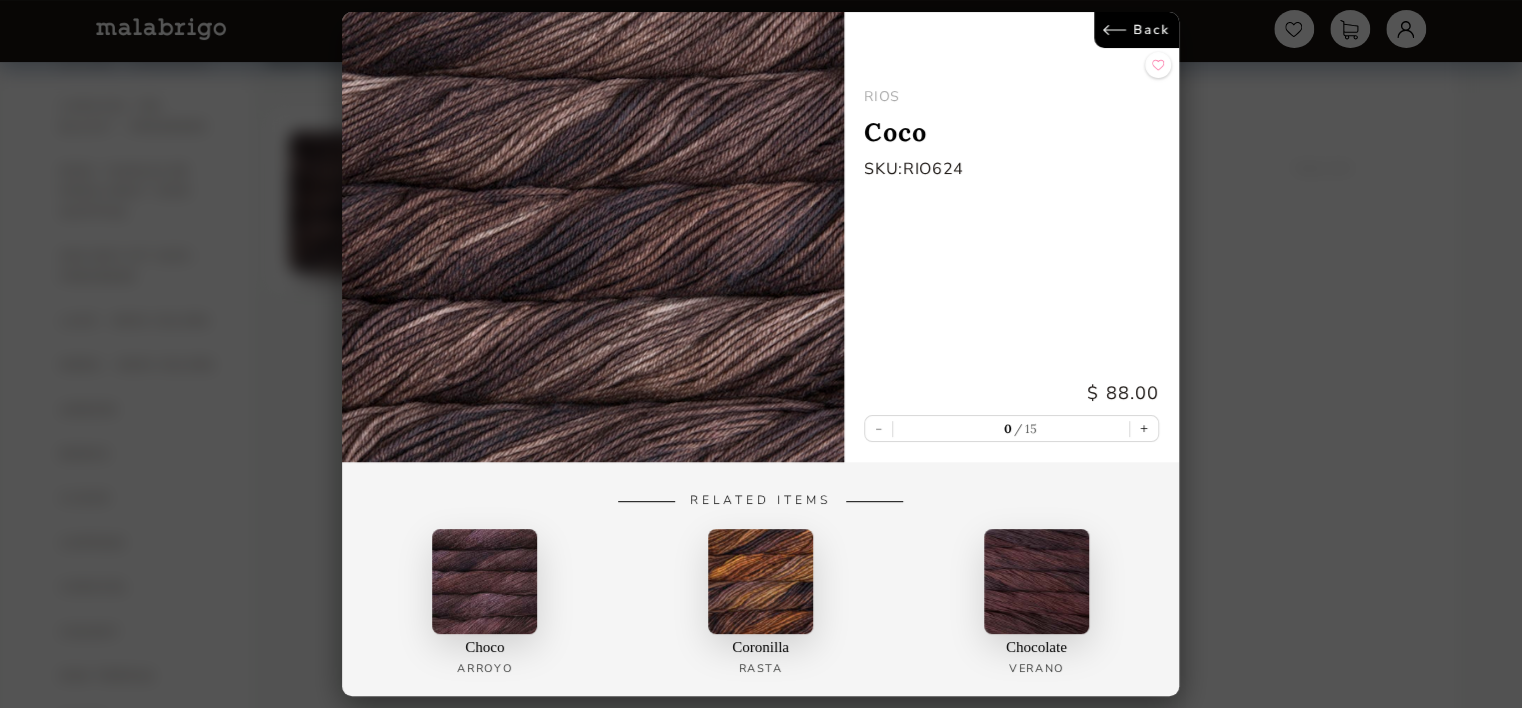 click on "Back" at bounding box center [1137, 30] 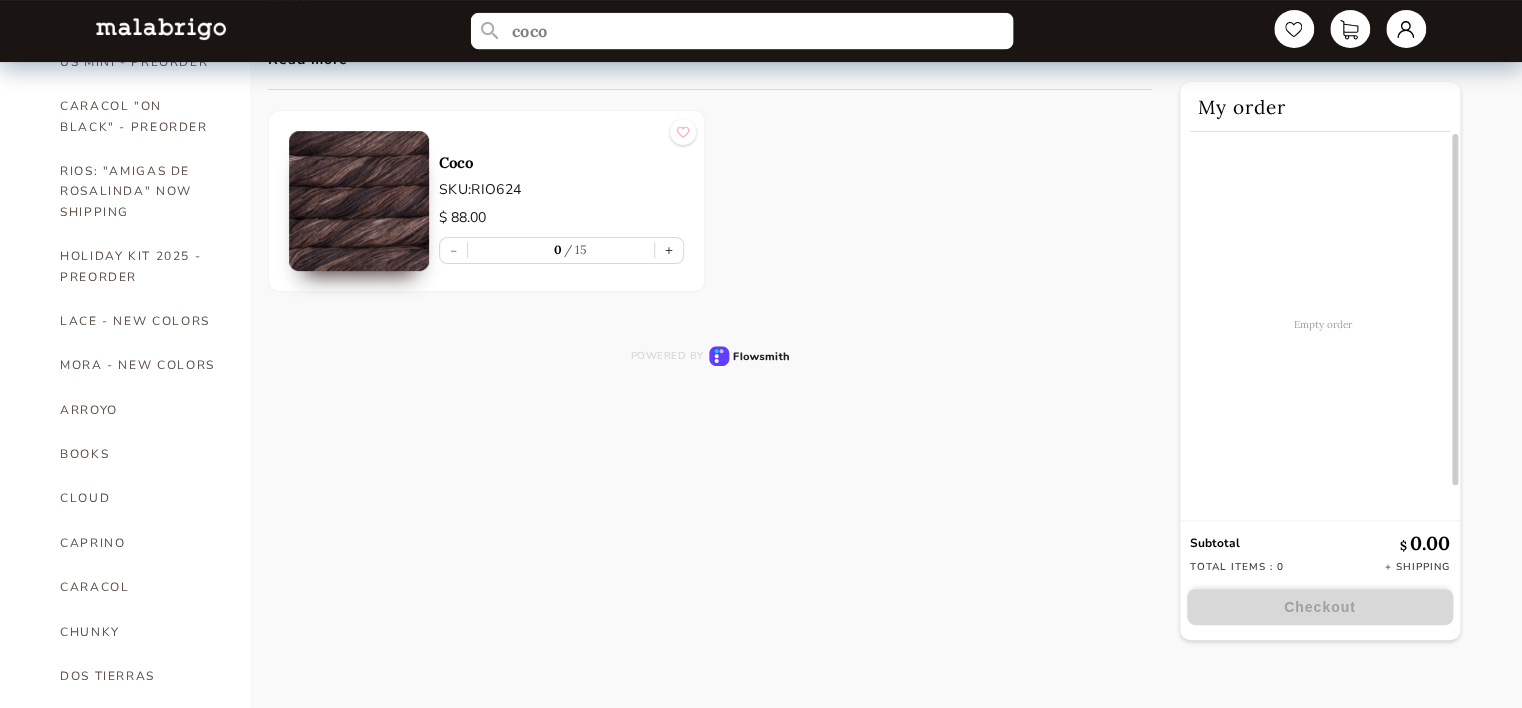 click on "coco" at bounding box center [742, 31] 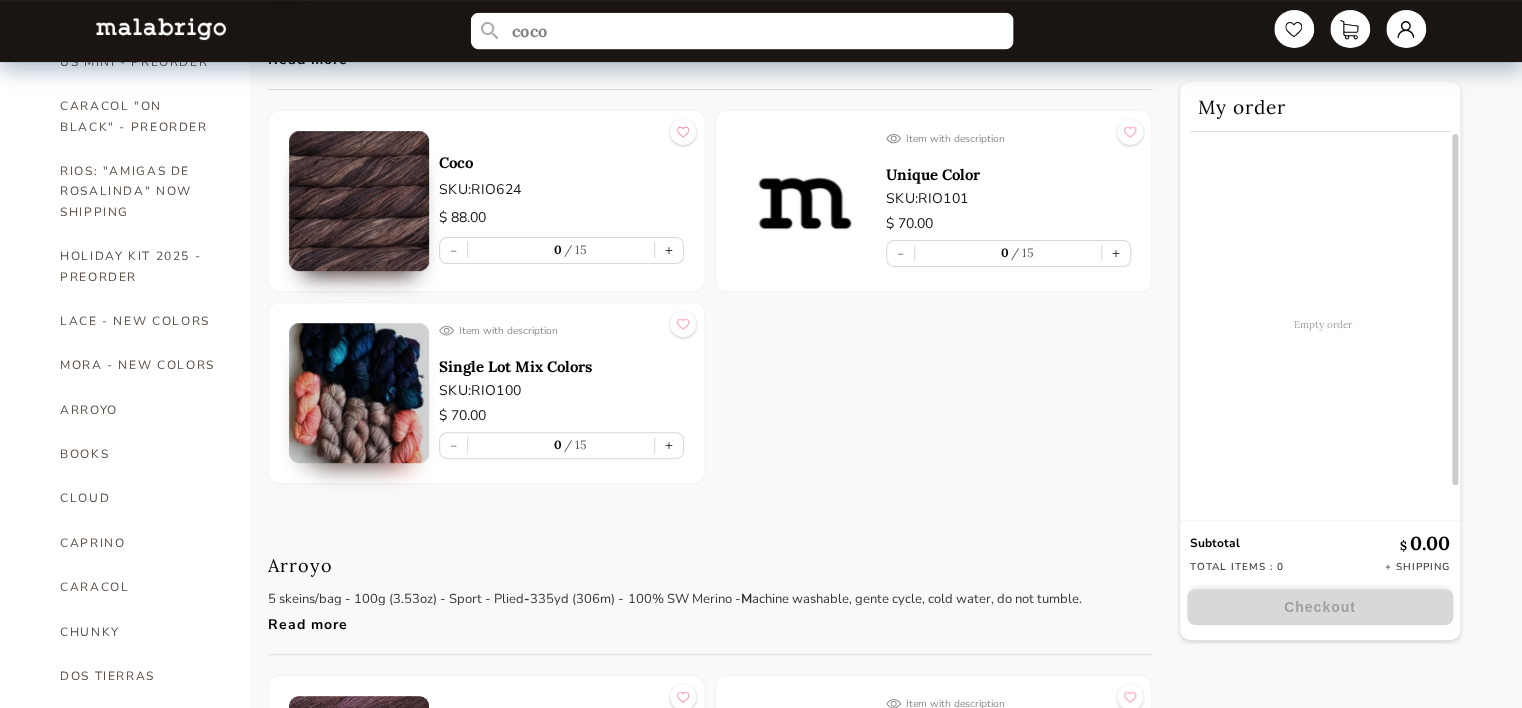 drag, startPoint x: 548, startPoint y: 28, endPoint x: 496, endPoint y: 29, distance: 52.009613 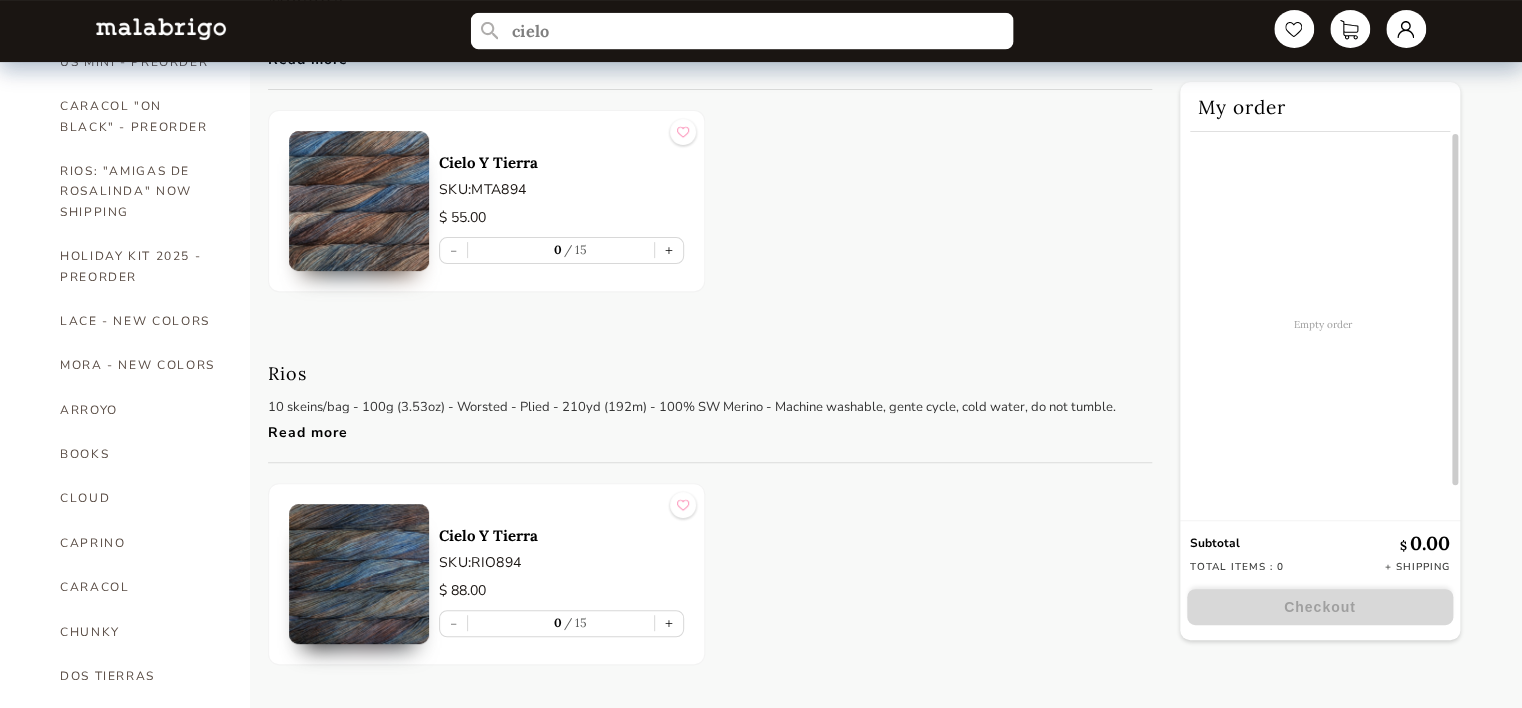 type on "cielo" 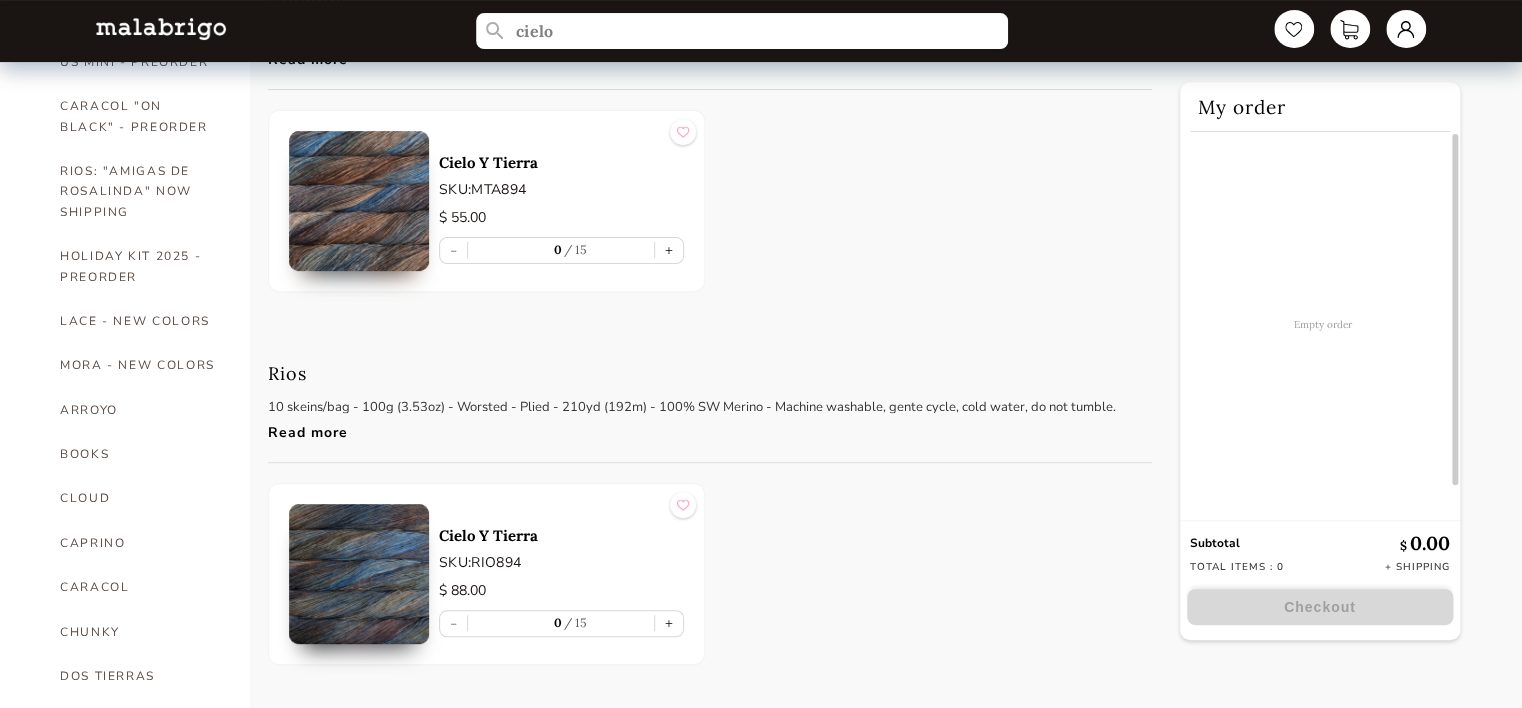 click on "[COMPANY] [PRODUCT] SKU: [SKU] $ [PRICE] - 0 15 +" at bounding box center [561, 201] 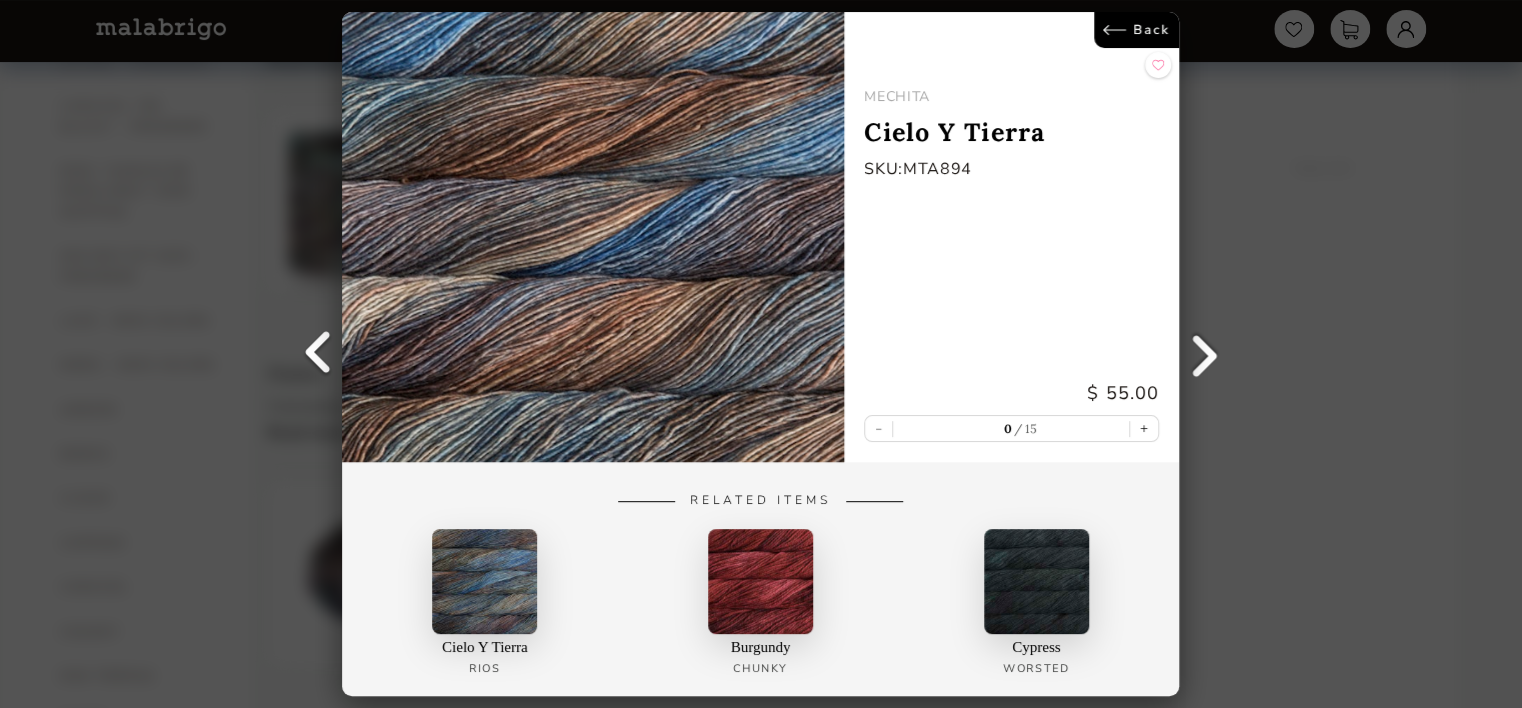 click at bounding box center (485, 581) 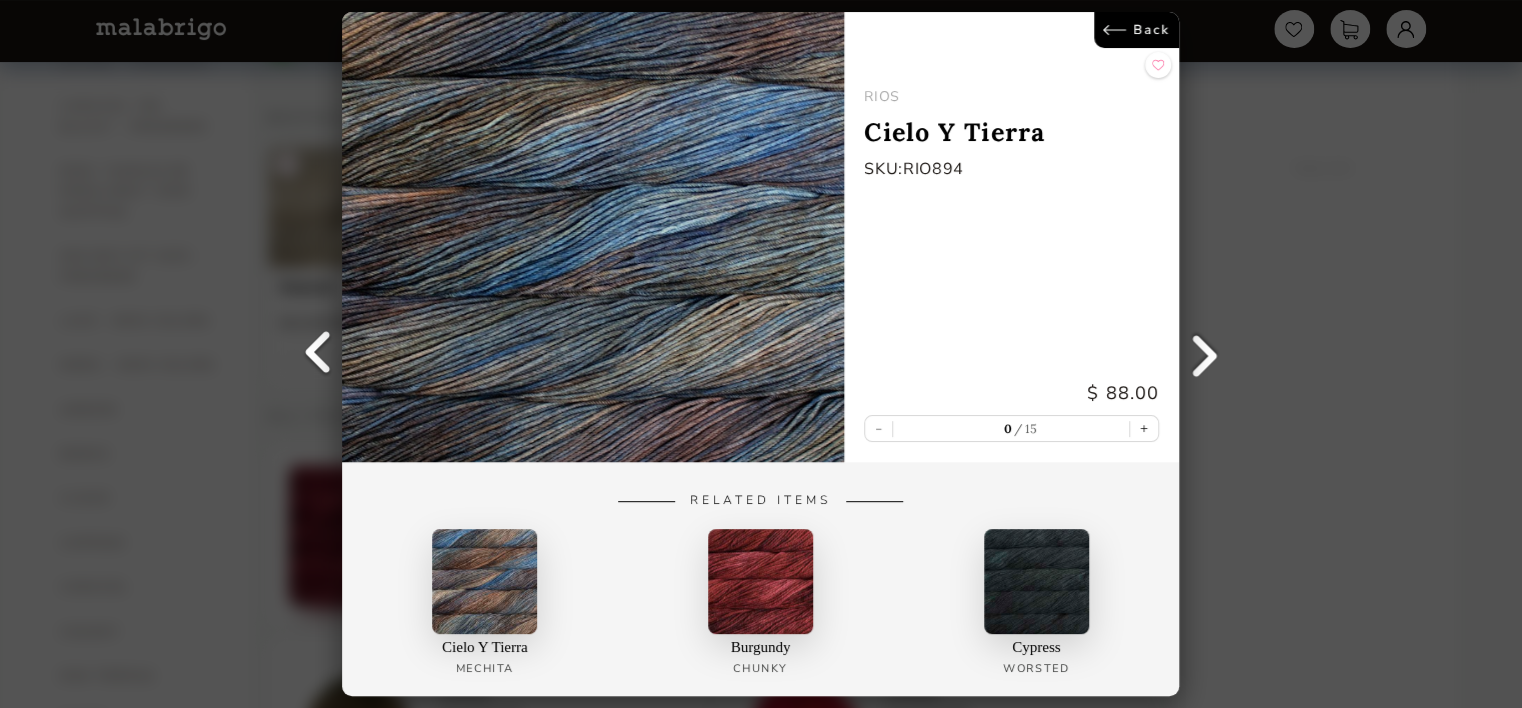 scroll, scrollTop: 0, scrollLeft: 0, axis: both 